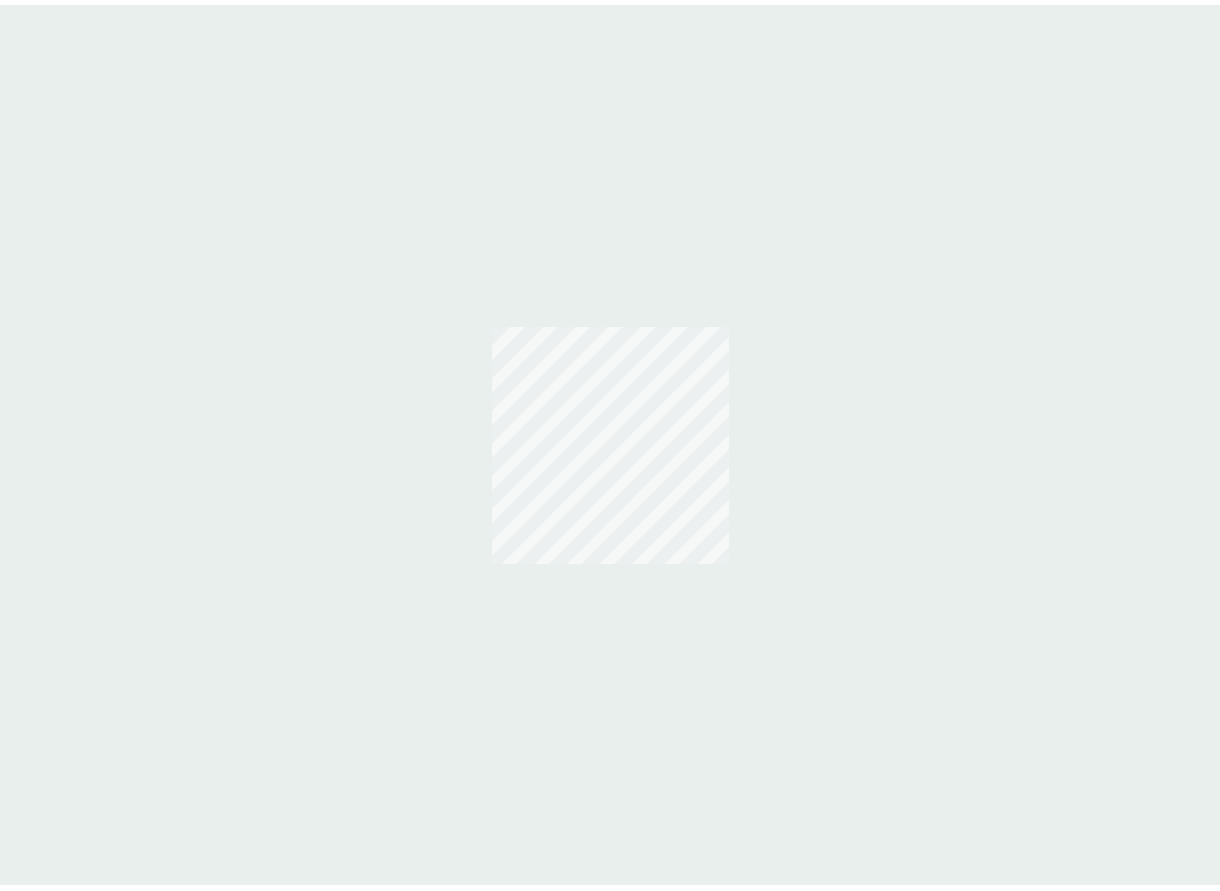 scroll, scrollTop: 0, scrollLeft: 0, axis: both 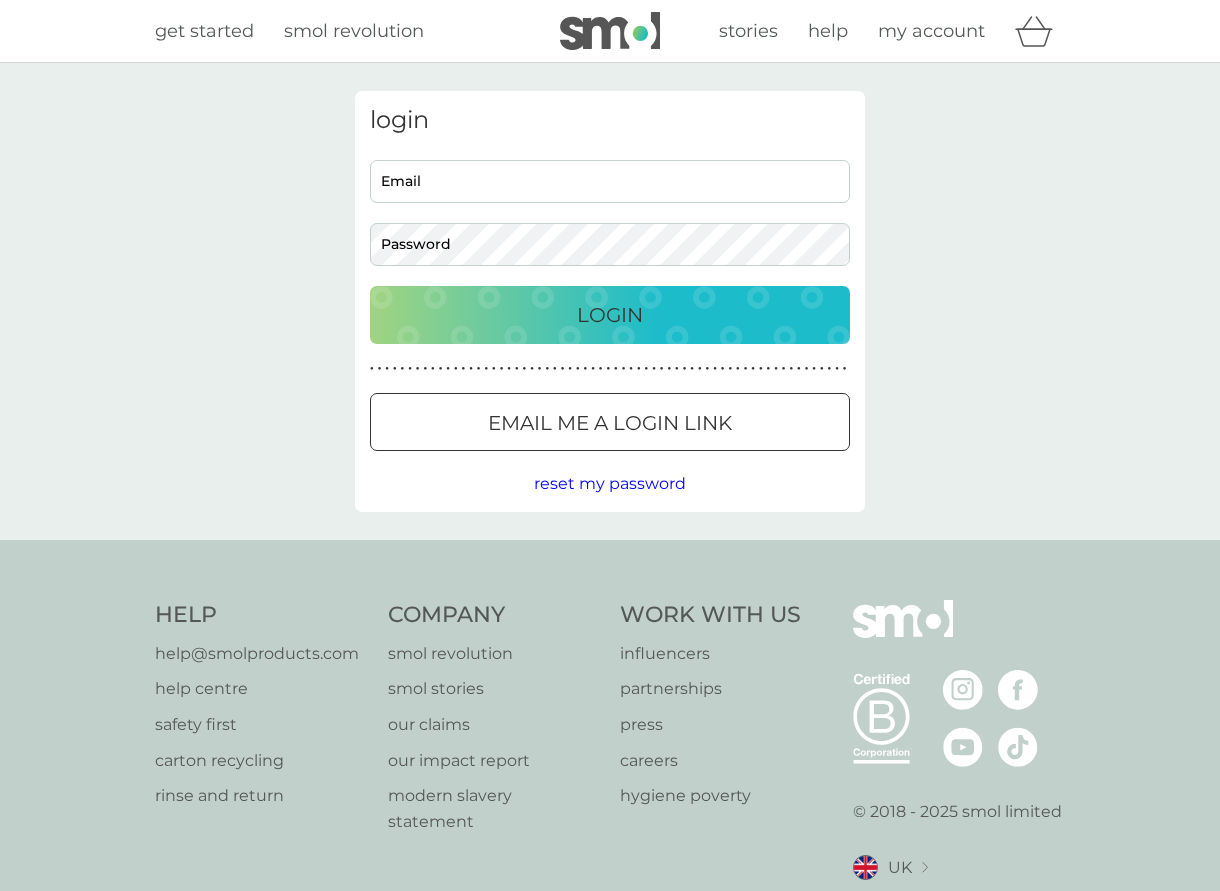 type on "[EMAIL]" 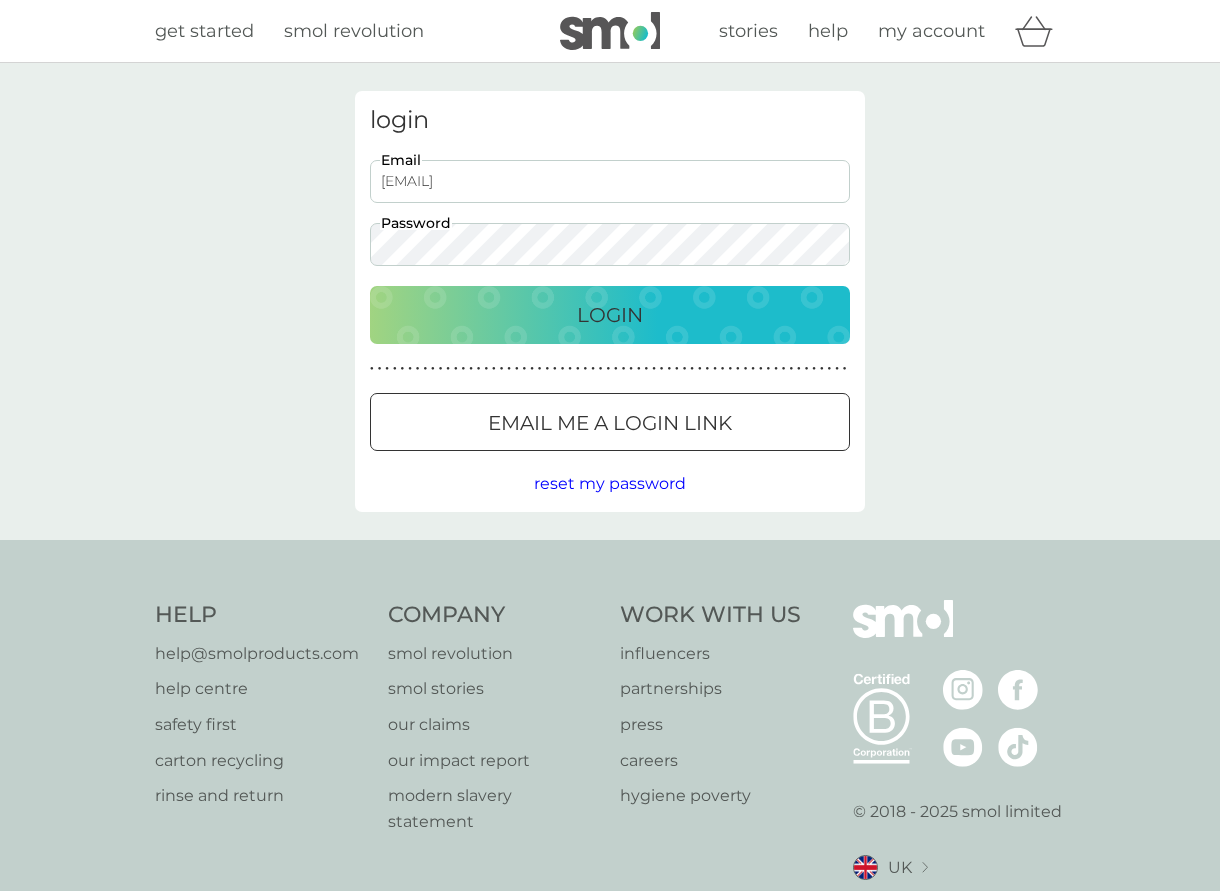 click on "Login" at bounding box center (610, 315) 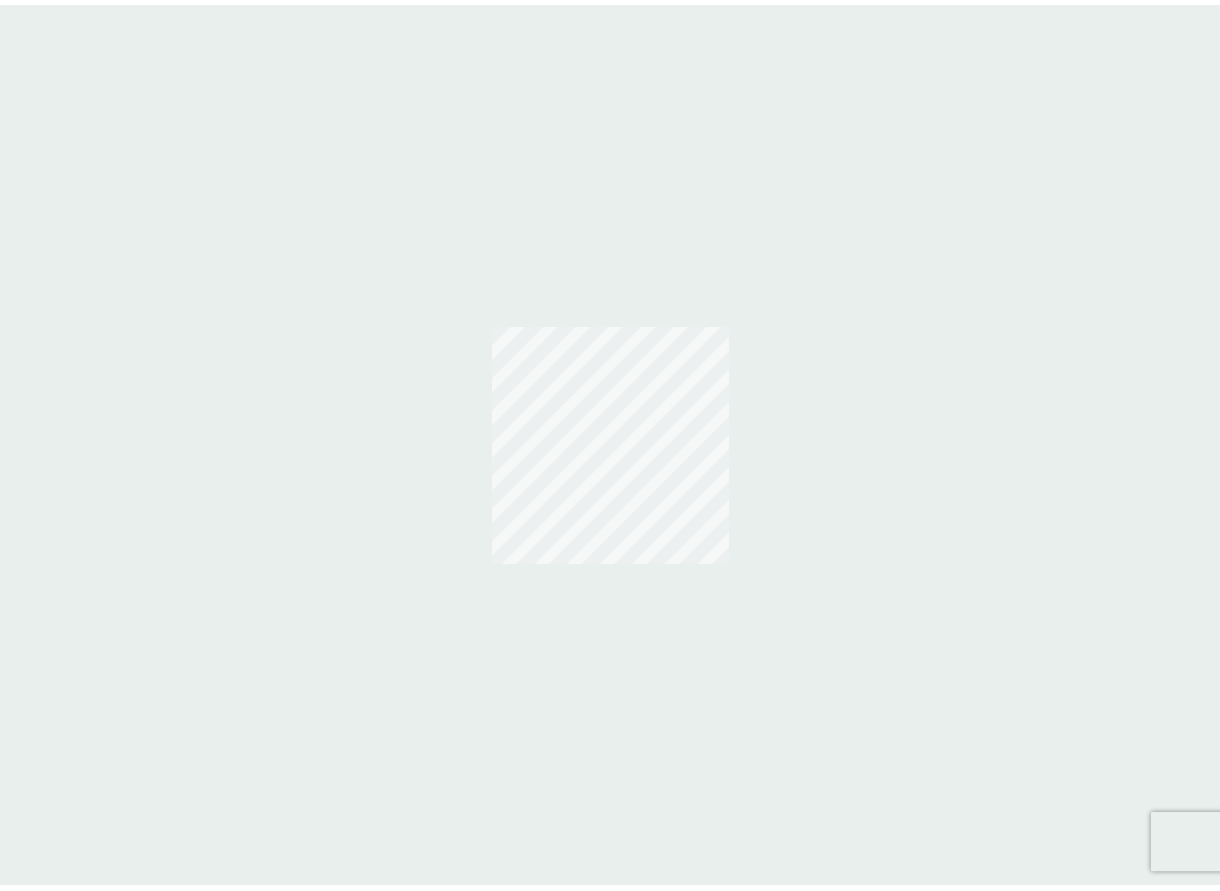 scroll, scrollTop: 0, scrollLeft: 0, axis: both 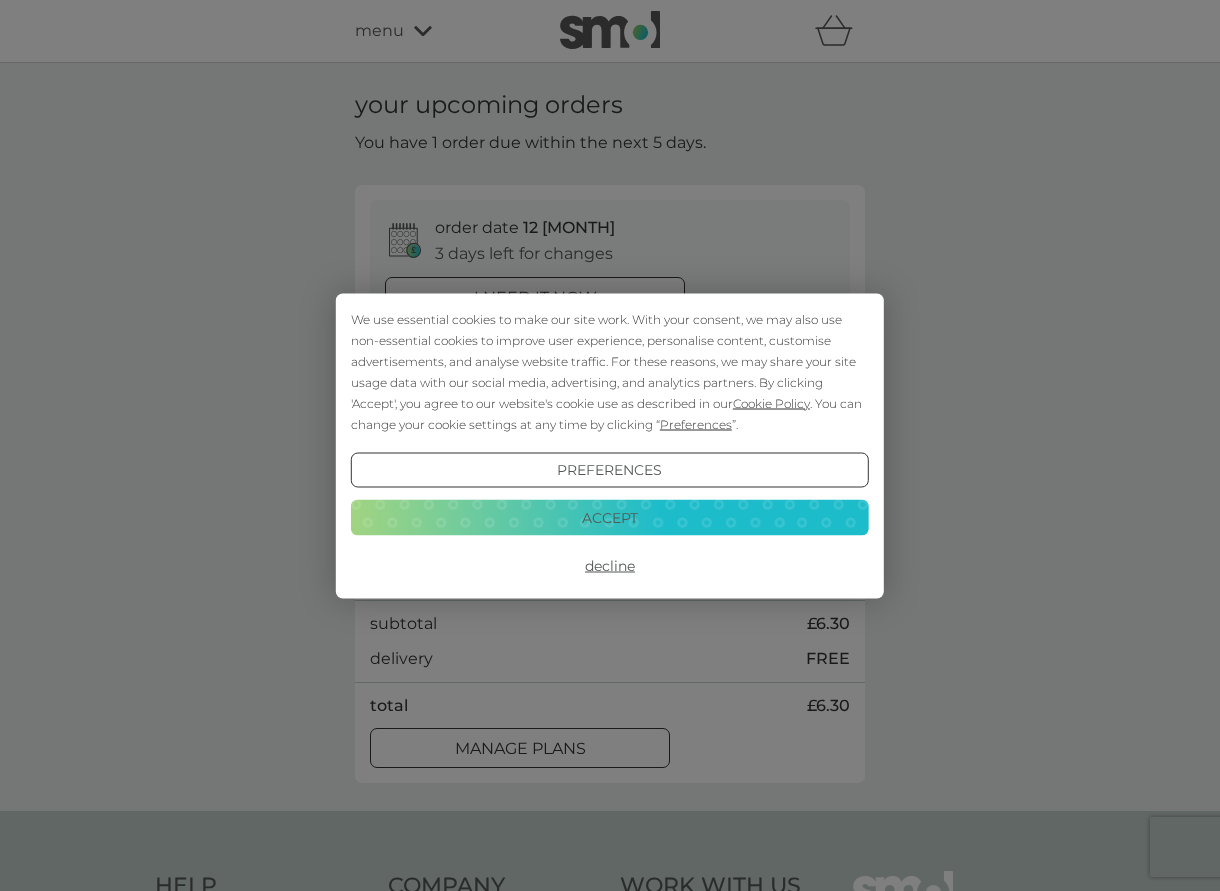 click on "Accept" at bounding box center [610, 518] 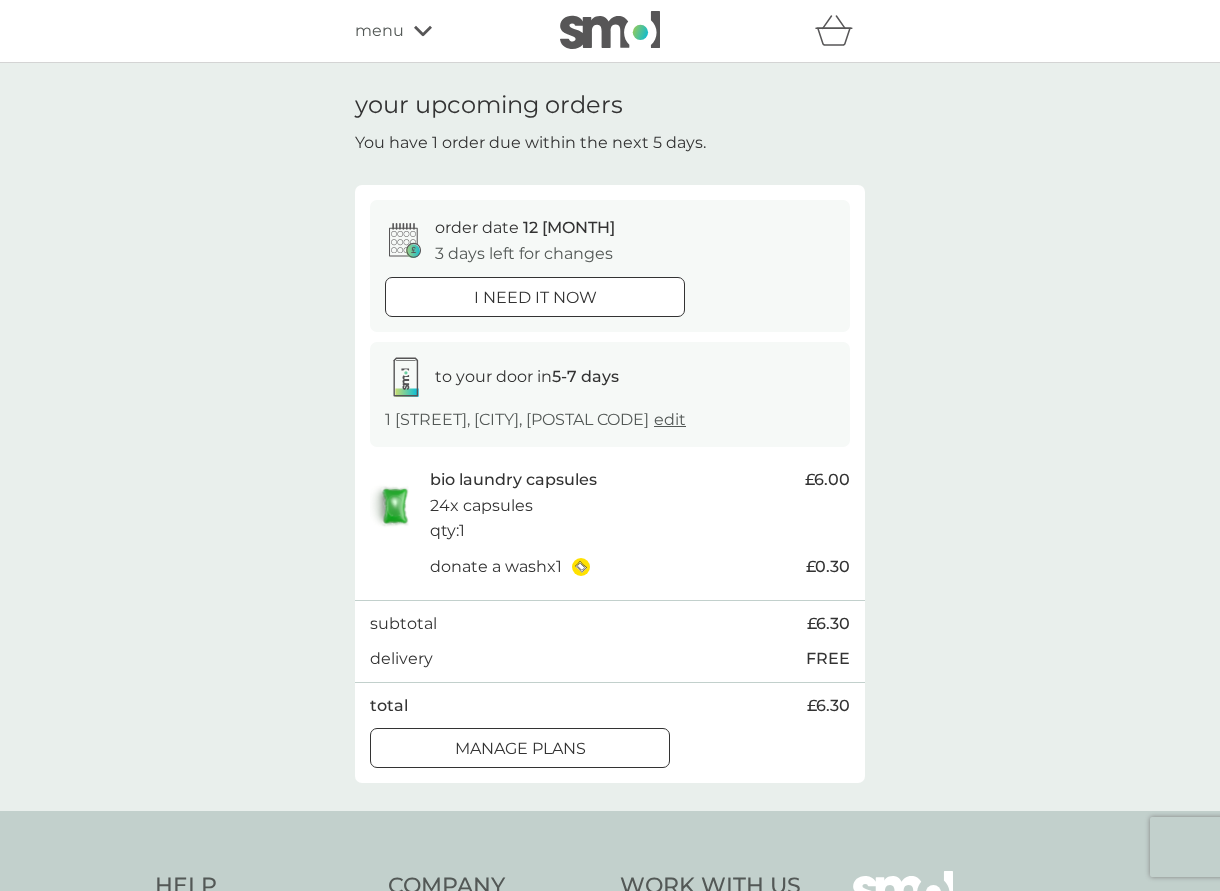 scroll, scrollTop: 0, scrollLeft: 0, axis: both 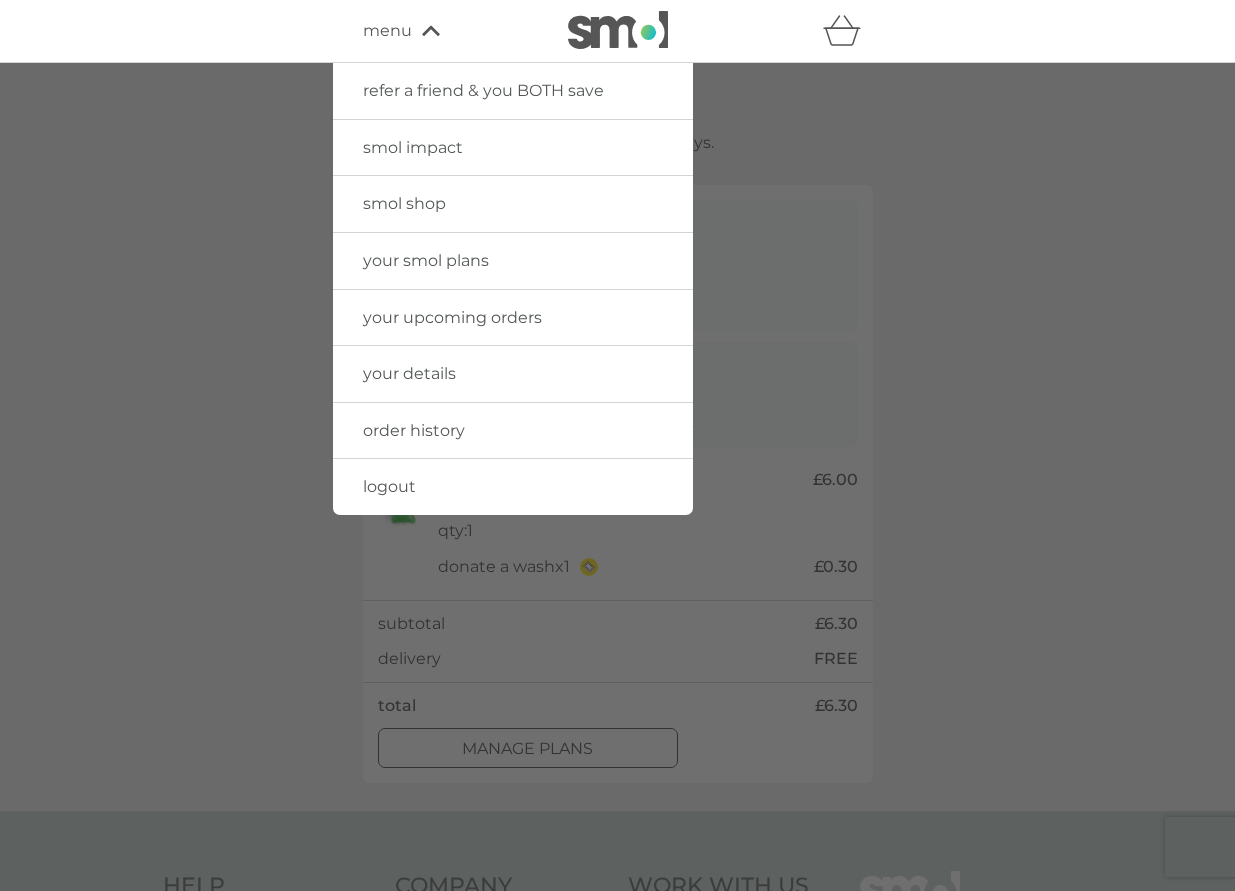 click on "smol shop" at bounding box center [404, 203] 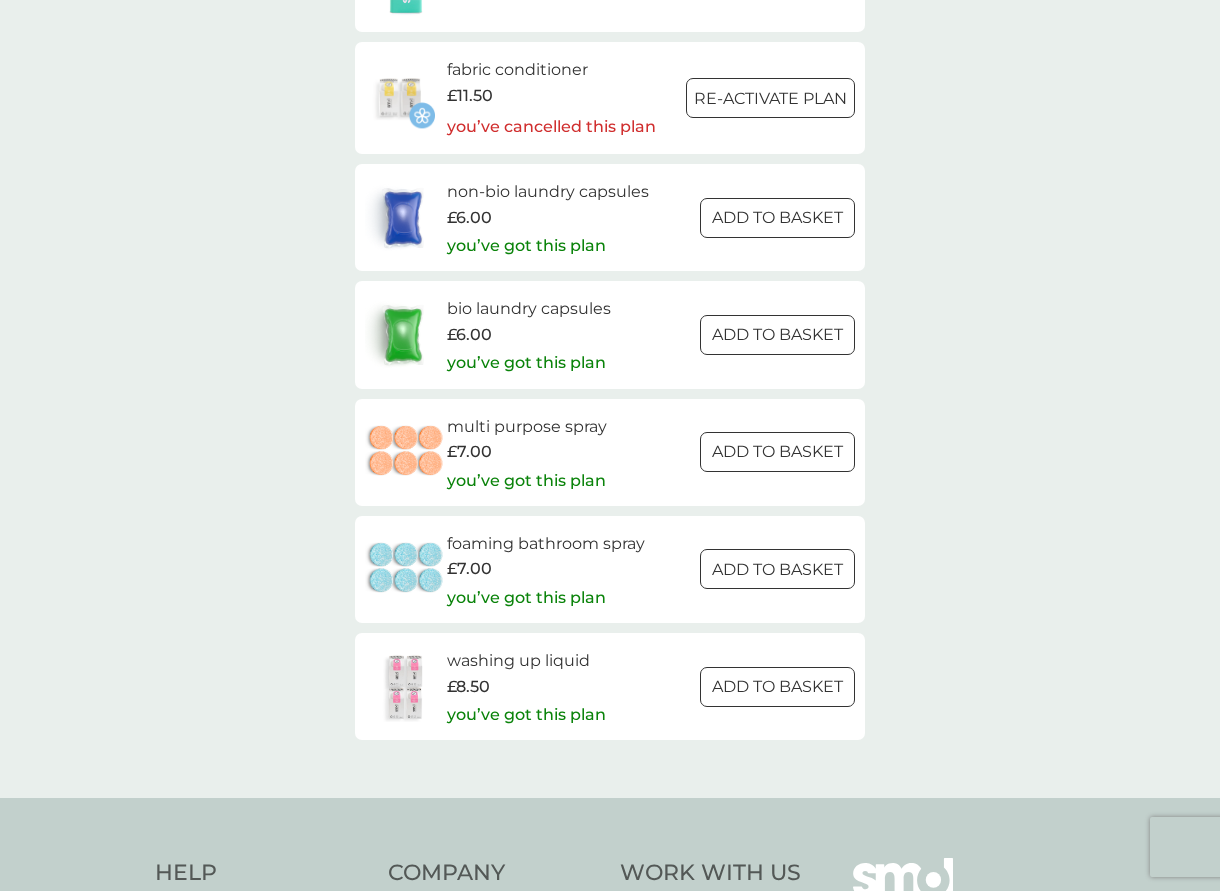 scroll, scrollTop: 2800, scrollLeft: 0, axis: vertical 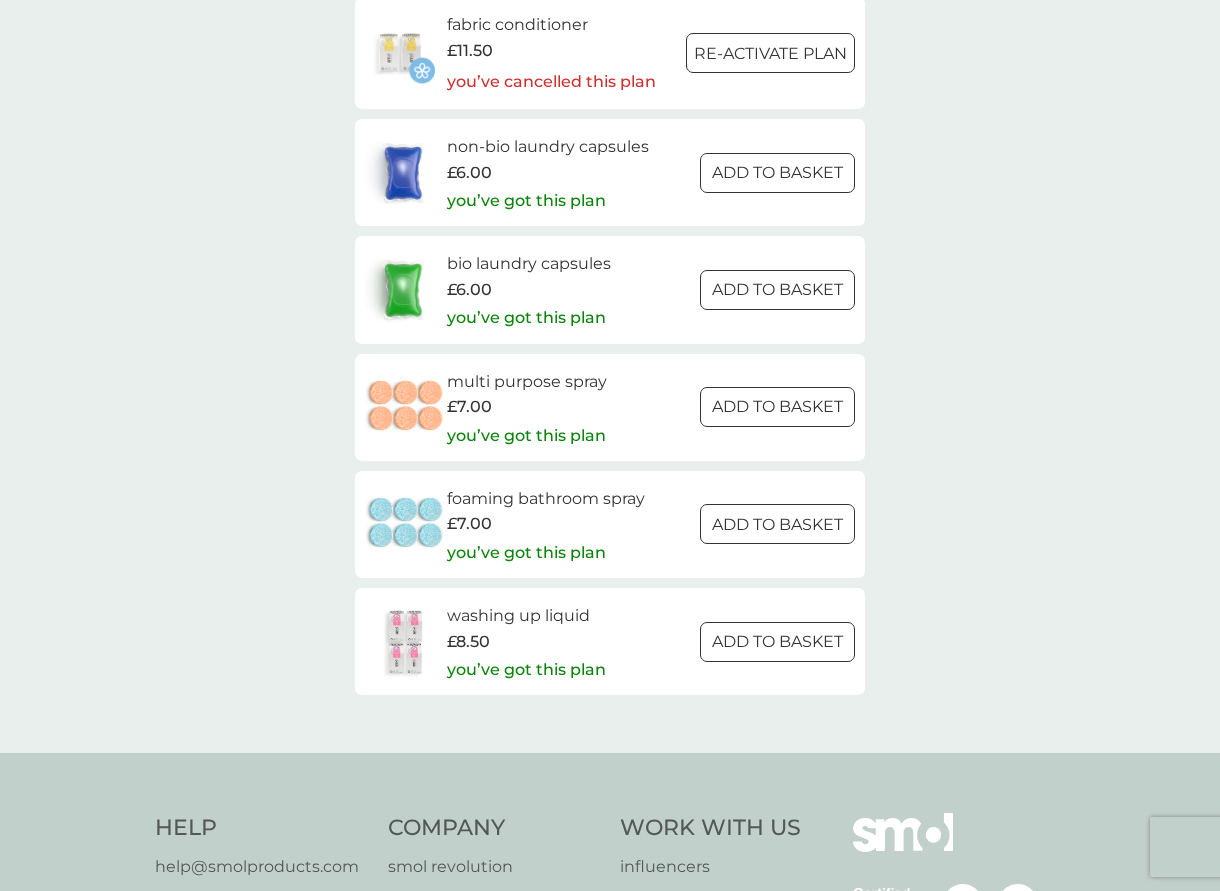 click on "you’ve got this plan" at bounding box center (526, 553) 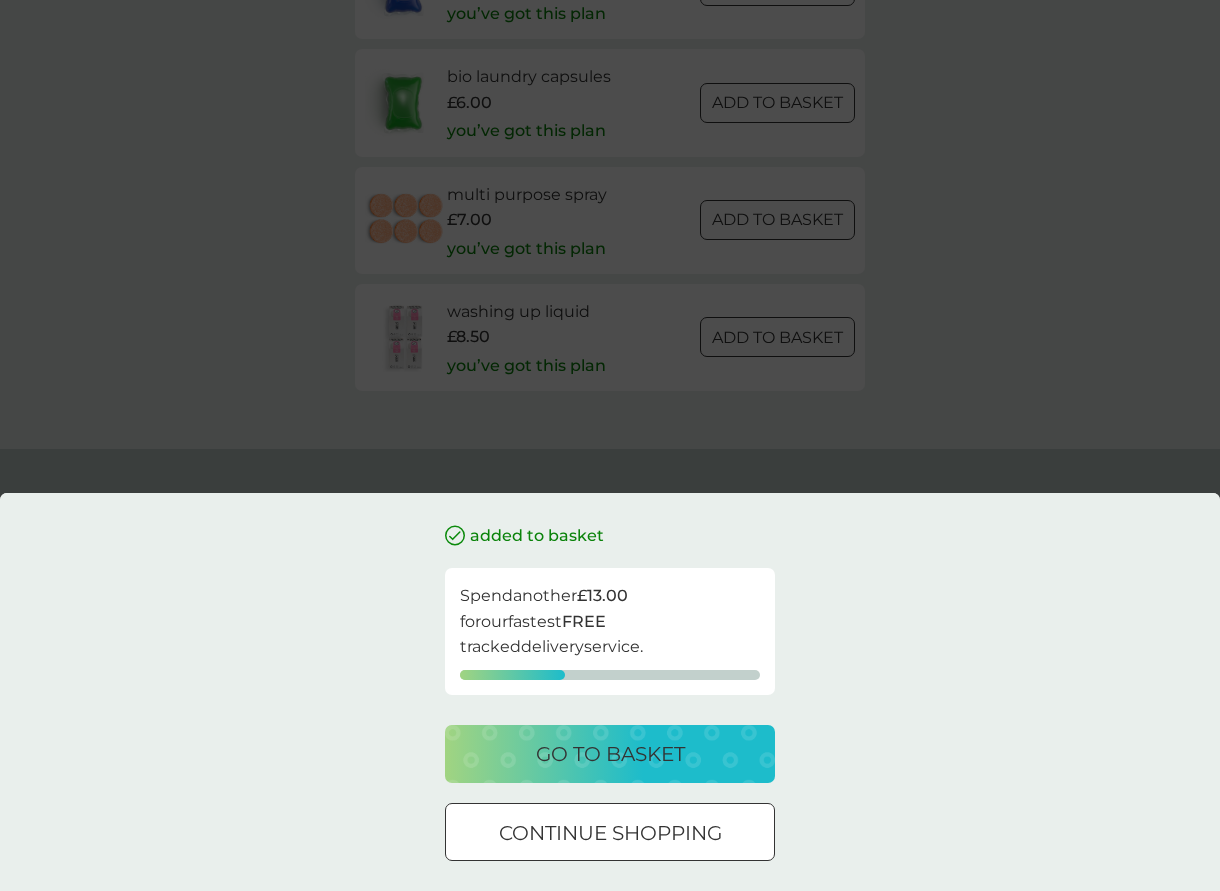 scroll, scrollTop: 2995, scrollLeft: 0, axis: vertical 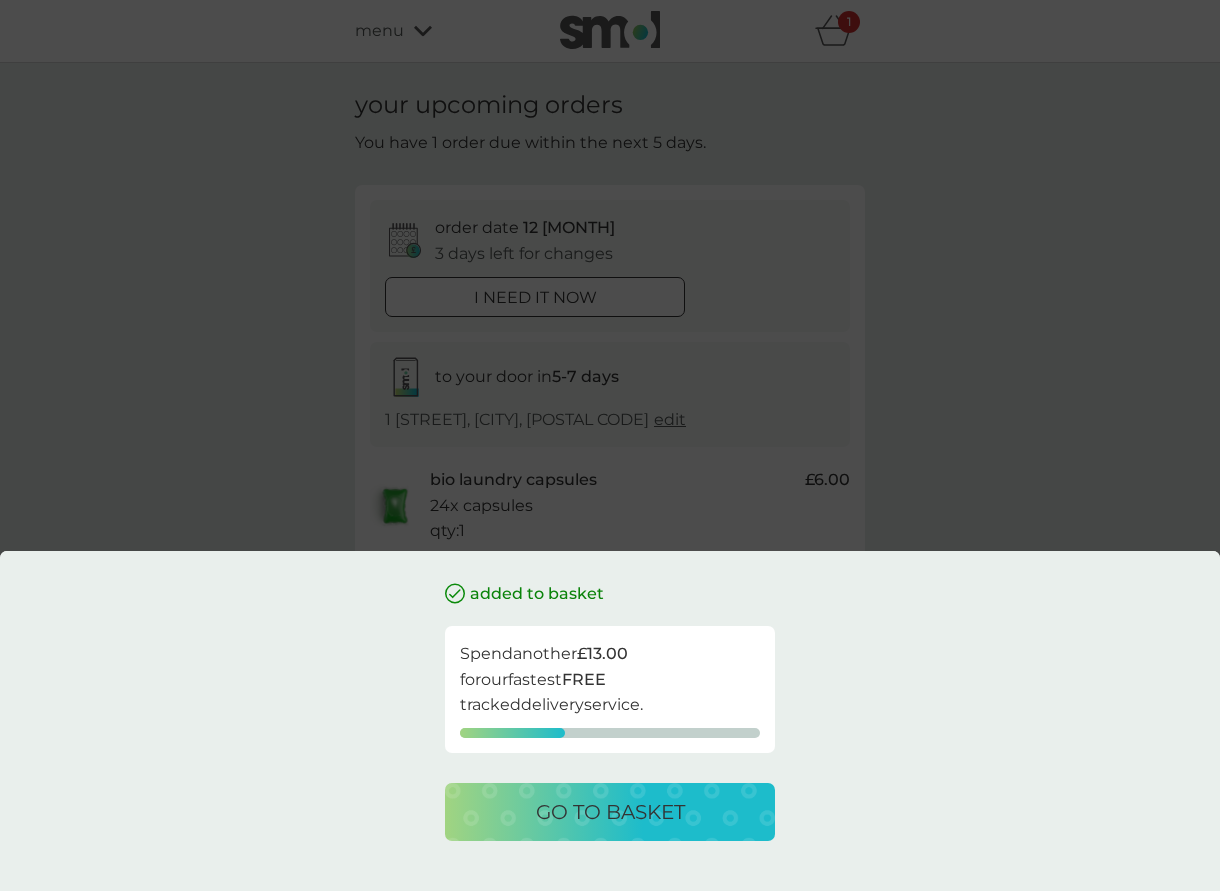 click on "go to basket" at bounding box center (610, 812) 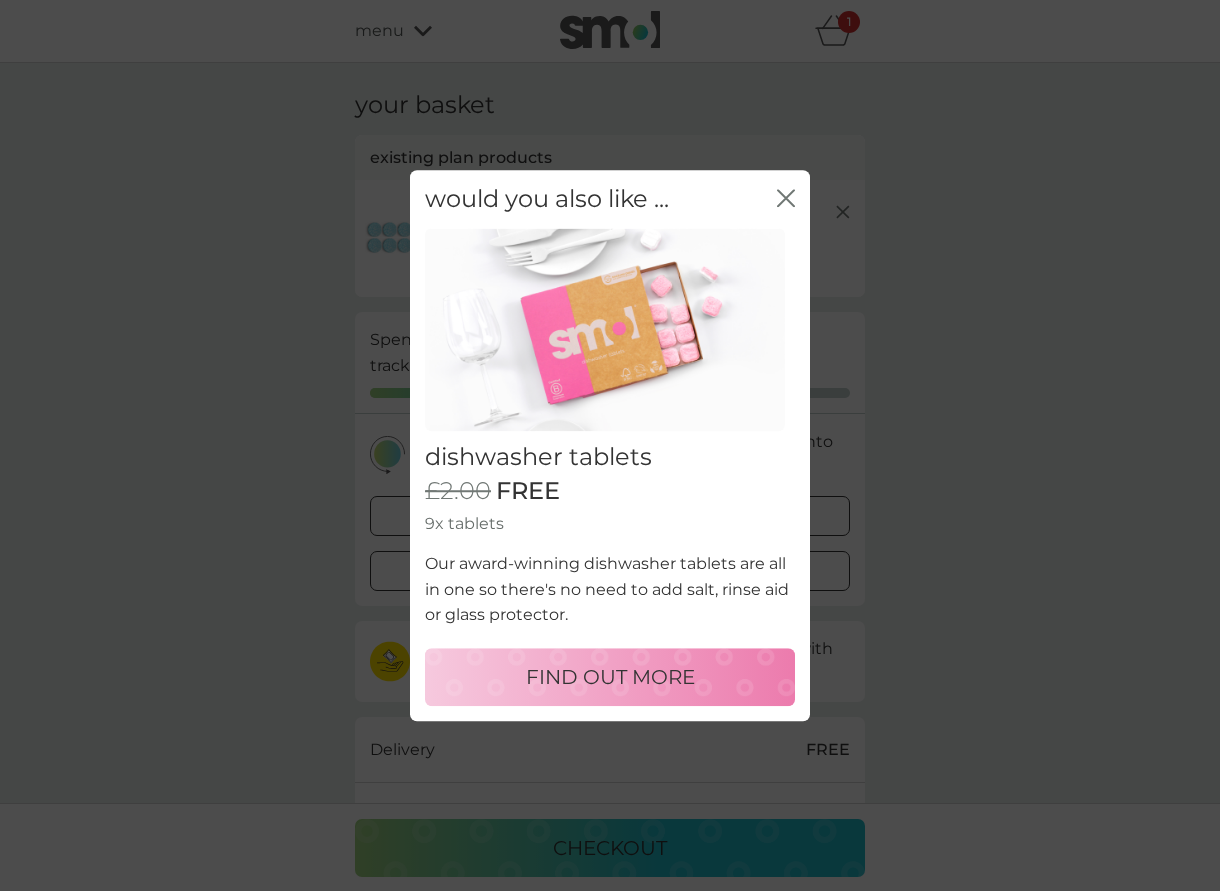 click on "would you also like ... close dishwasher tablets £2.00 FREE 9x tablets Our award-winning dishwasher tablets are all in one so there's no need to add salt, rinse aid or glass protector. FIND OUT MORE" at bounding box center (610, 445) 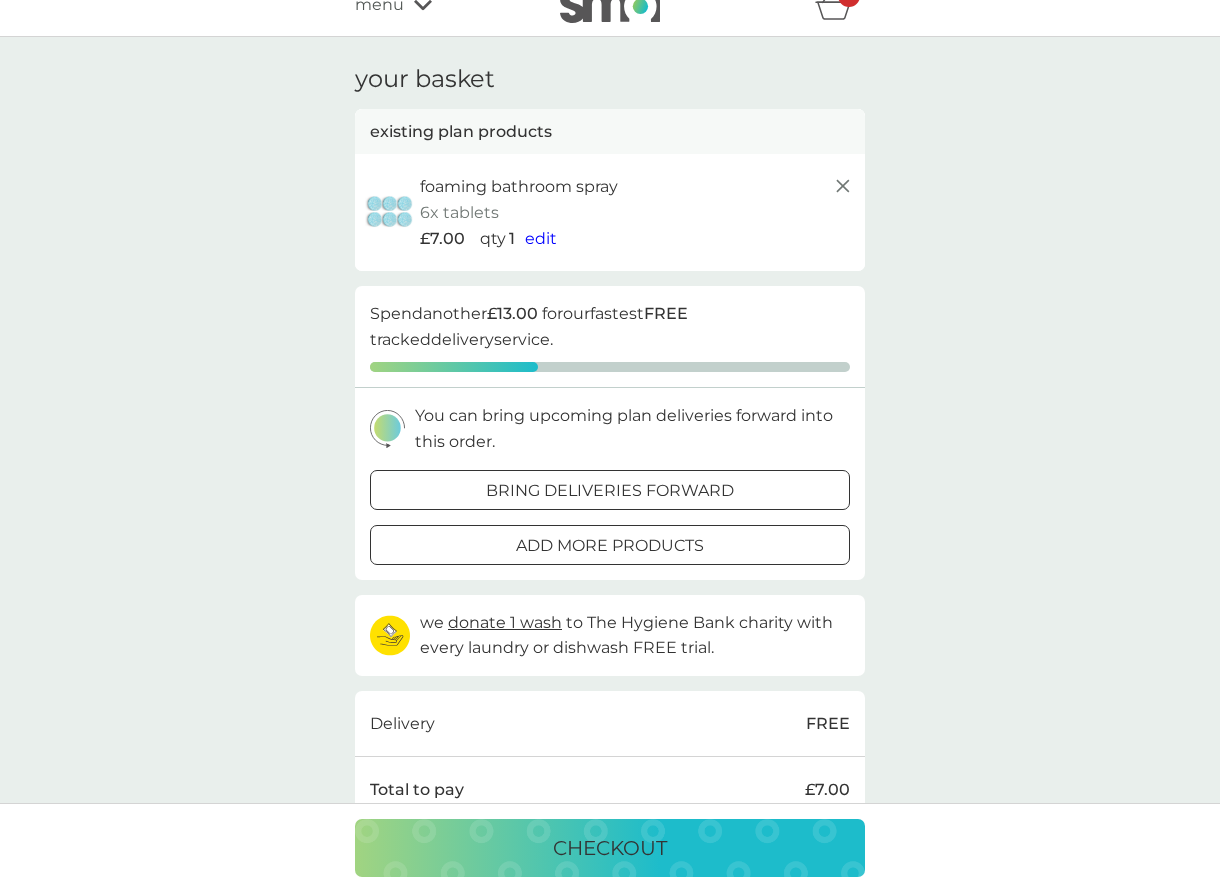 scroll, scrollTop: 0, scrollLeft: 0, axis: both 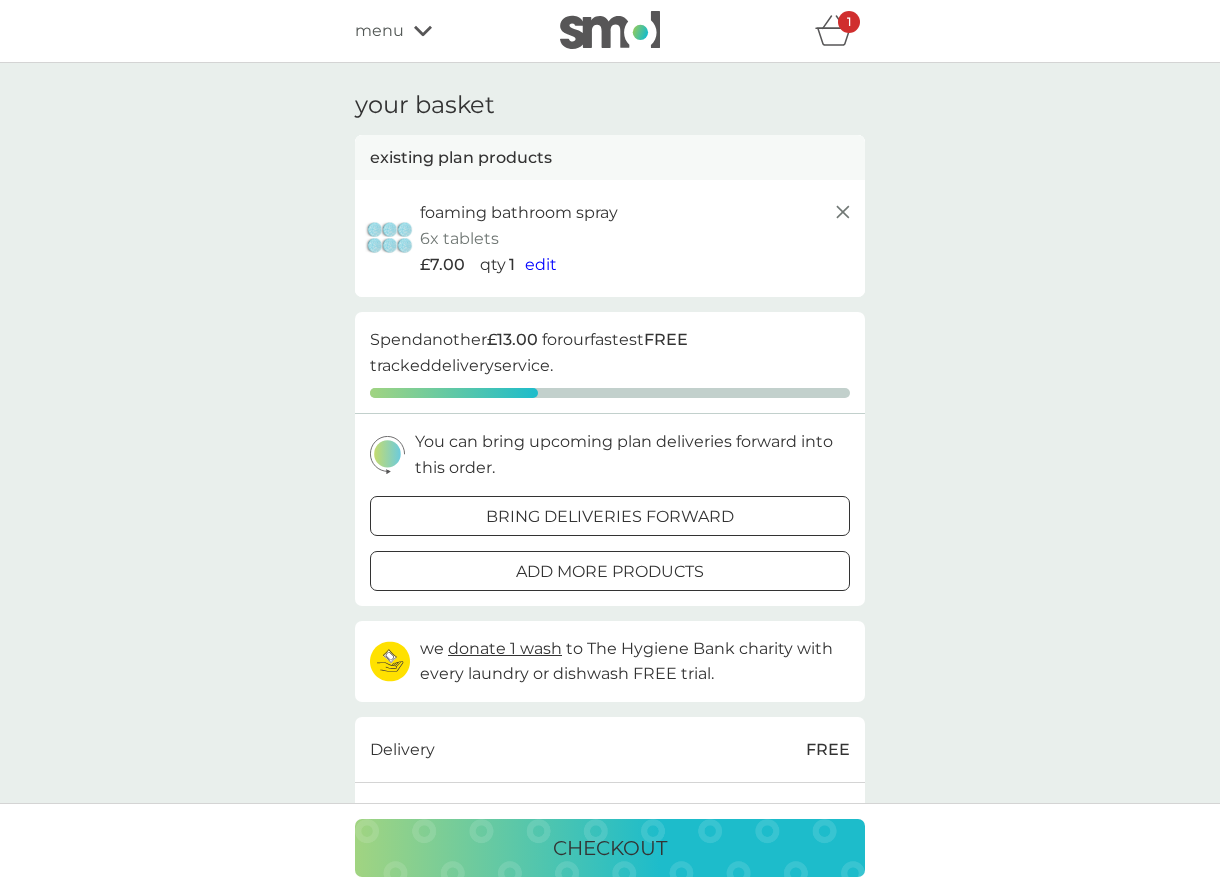 click 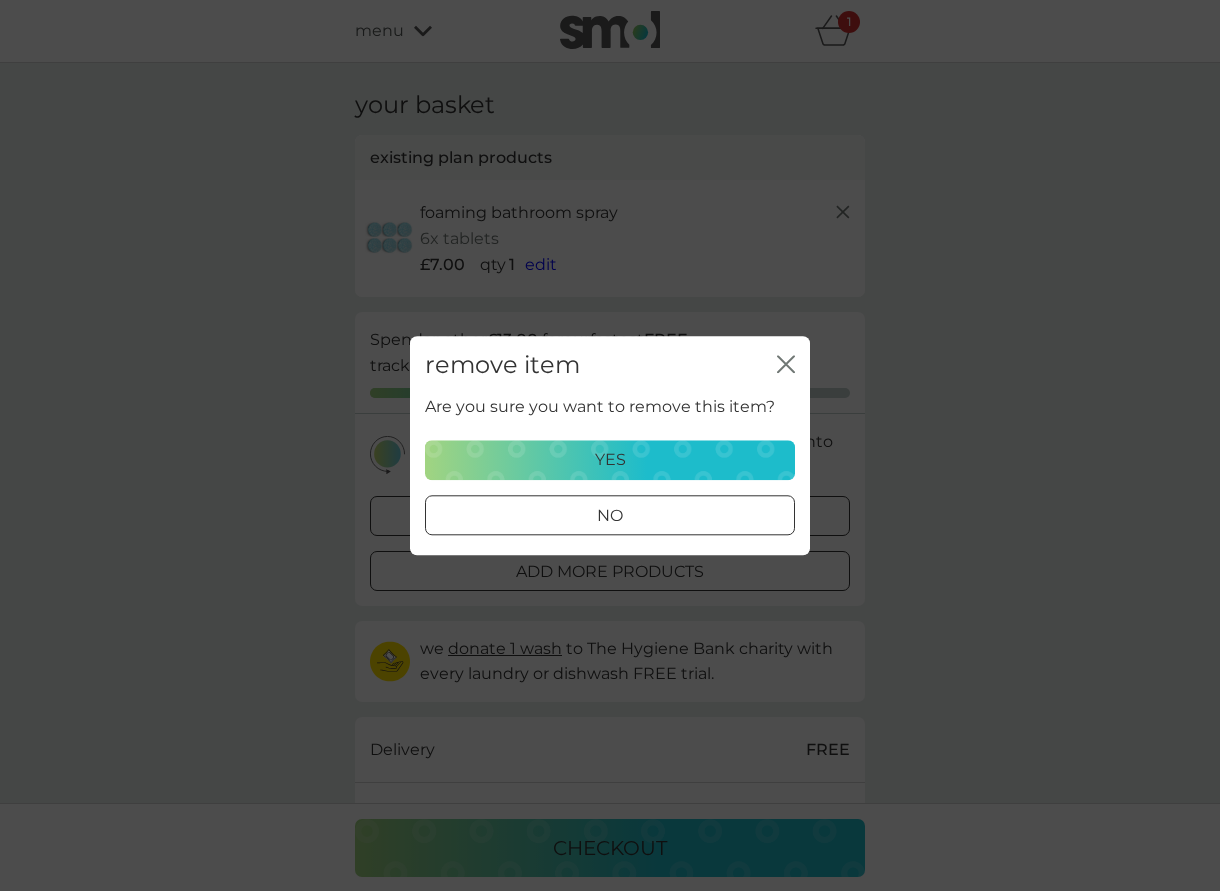 click on "yes" at bounding box center (610, 460) 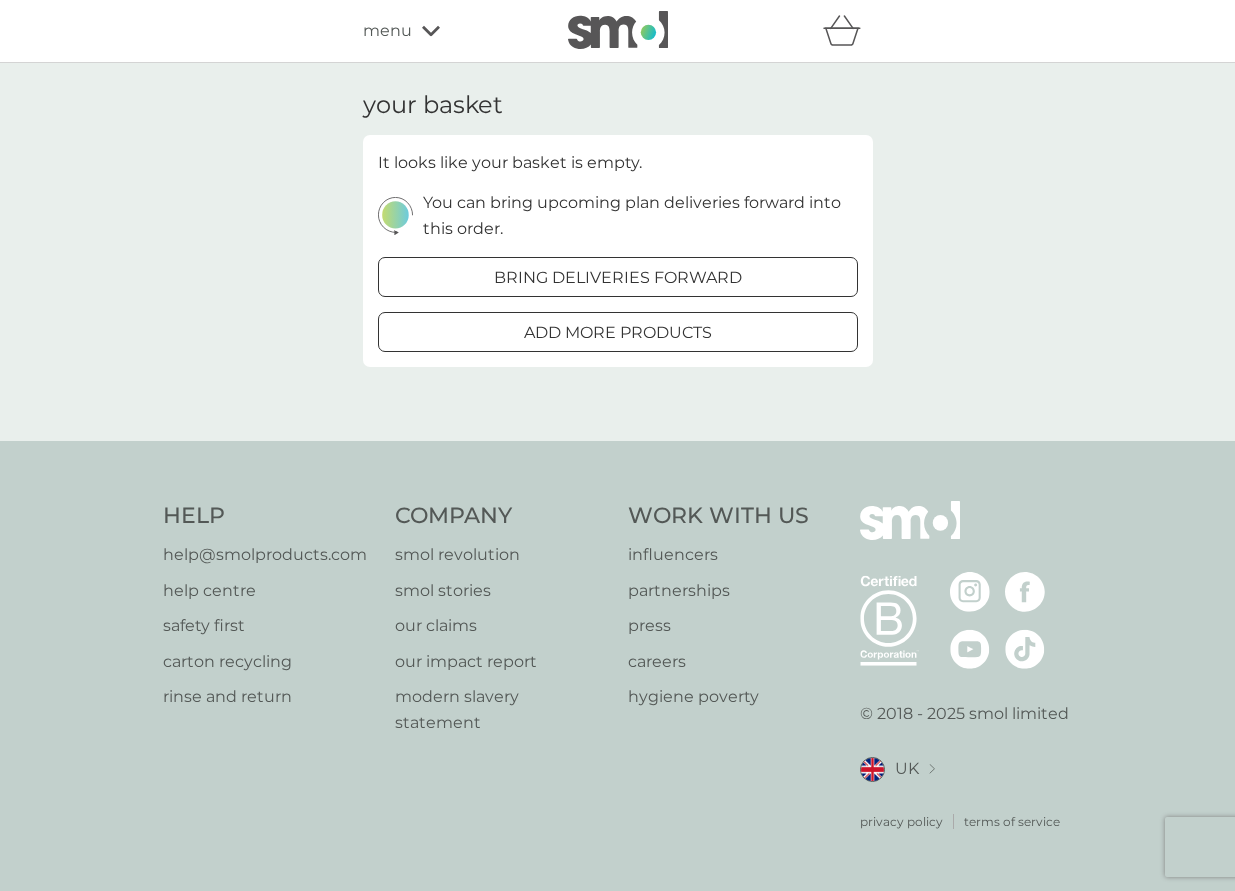 click on "add more products" at bounding box center [618, 333] 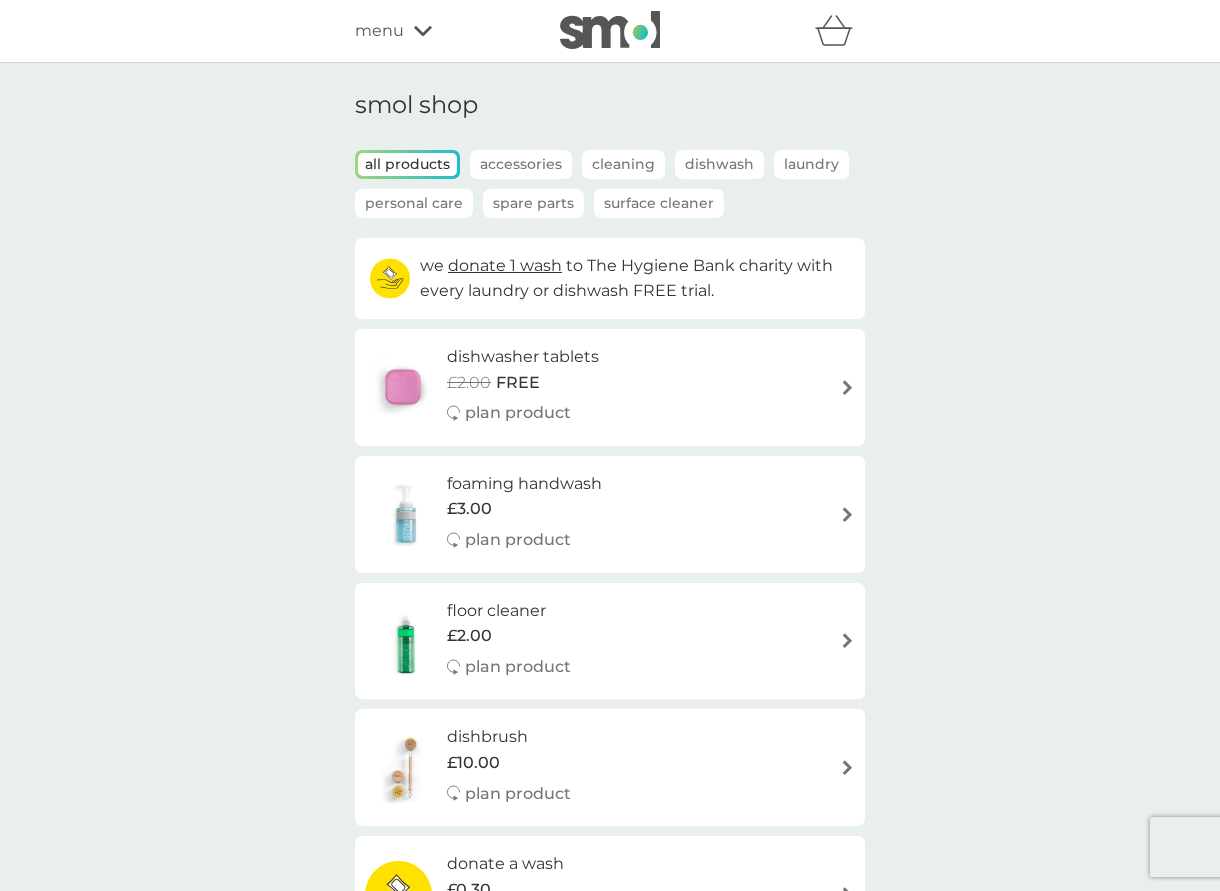 click on "Accessories" at bounding box center [521, 164] 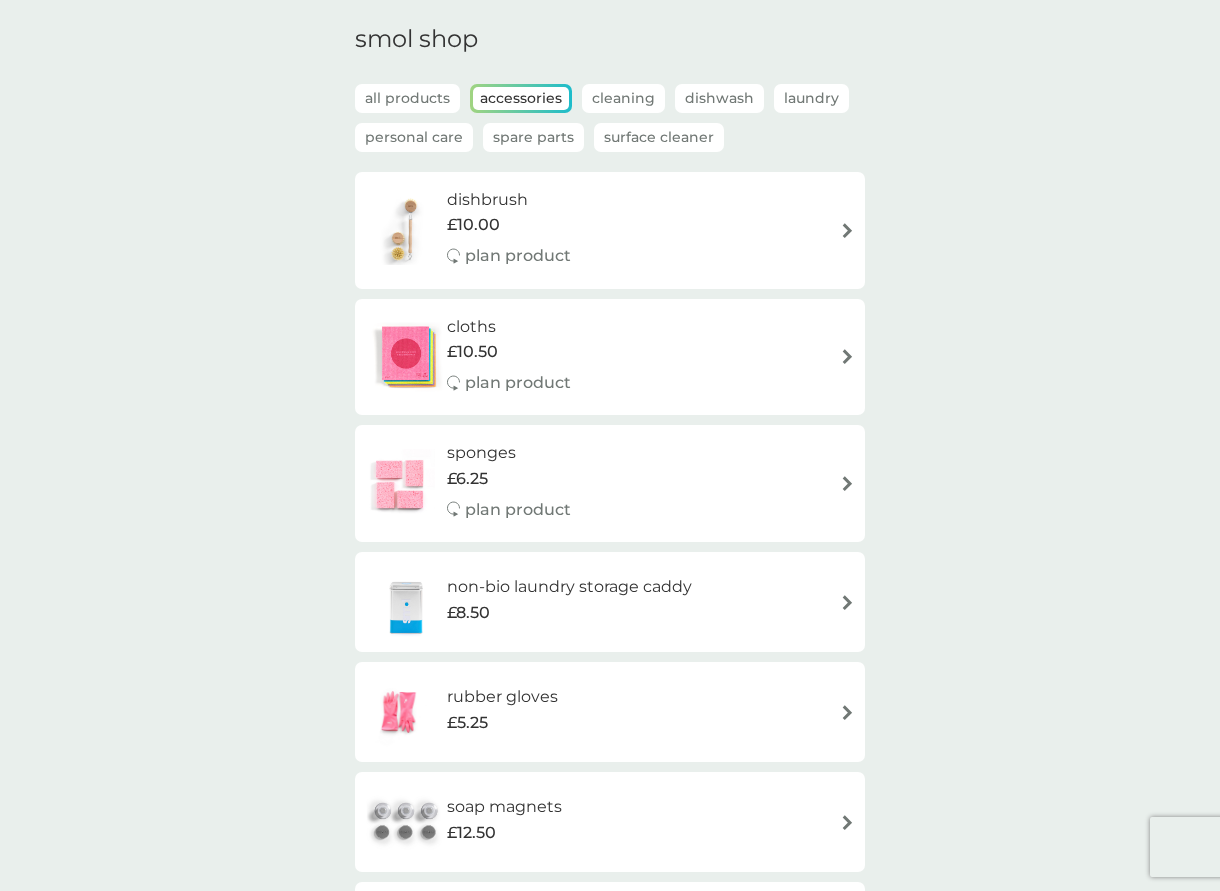 scroll, scrollTop: 100, scrollLeft: 0, axis: vertical 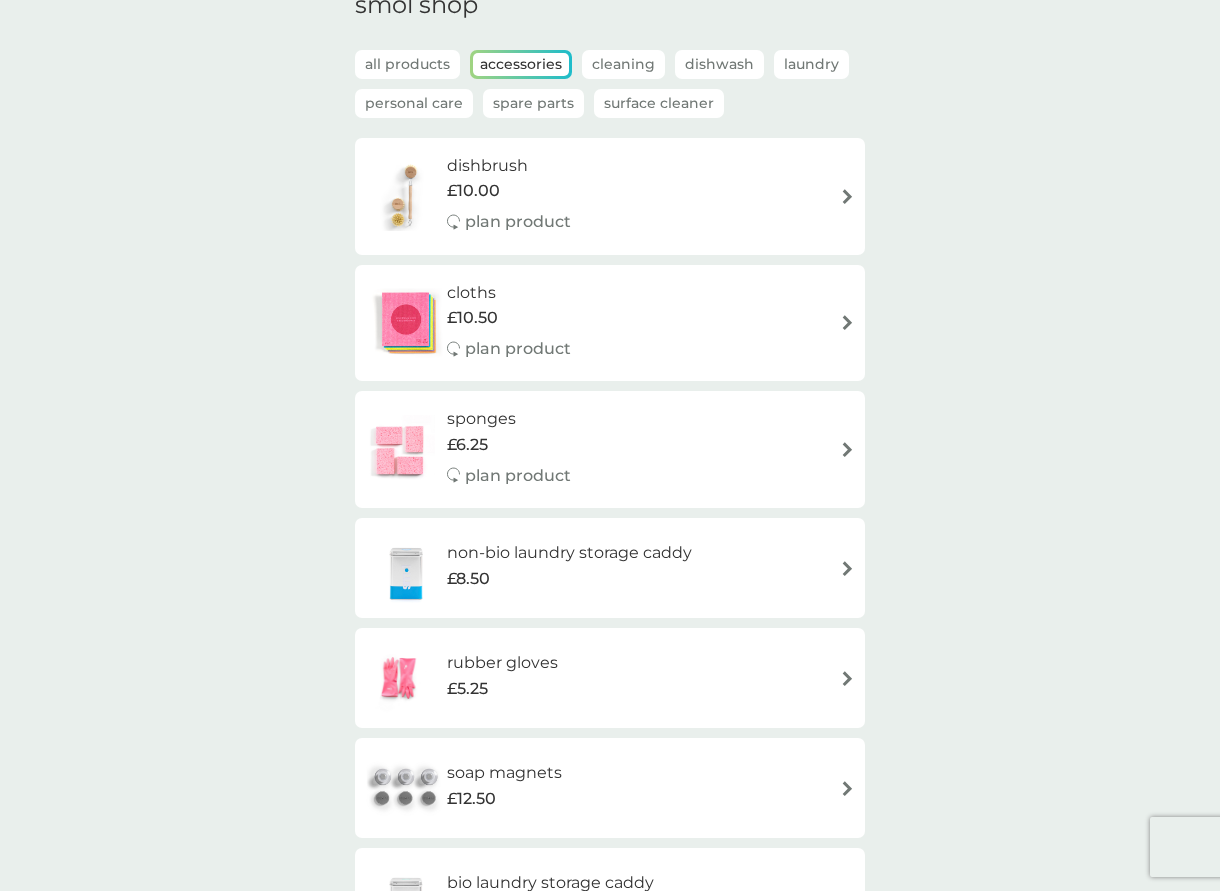 click on "£8.50" at bounding box center (569, 579) 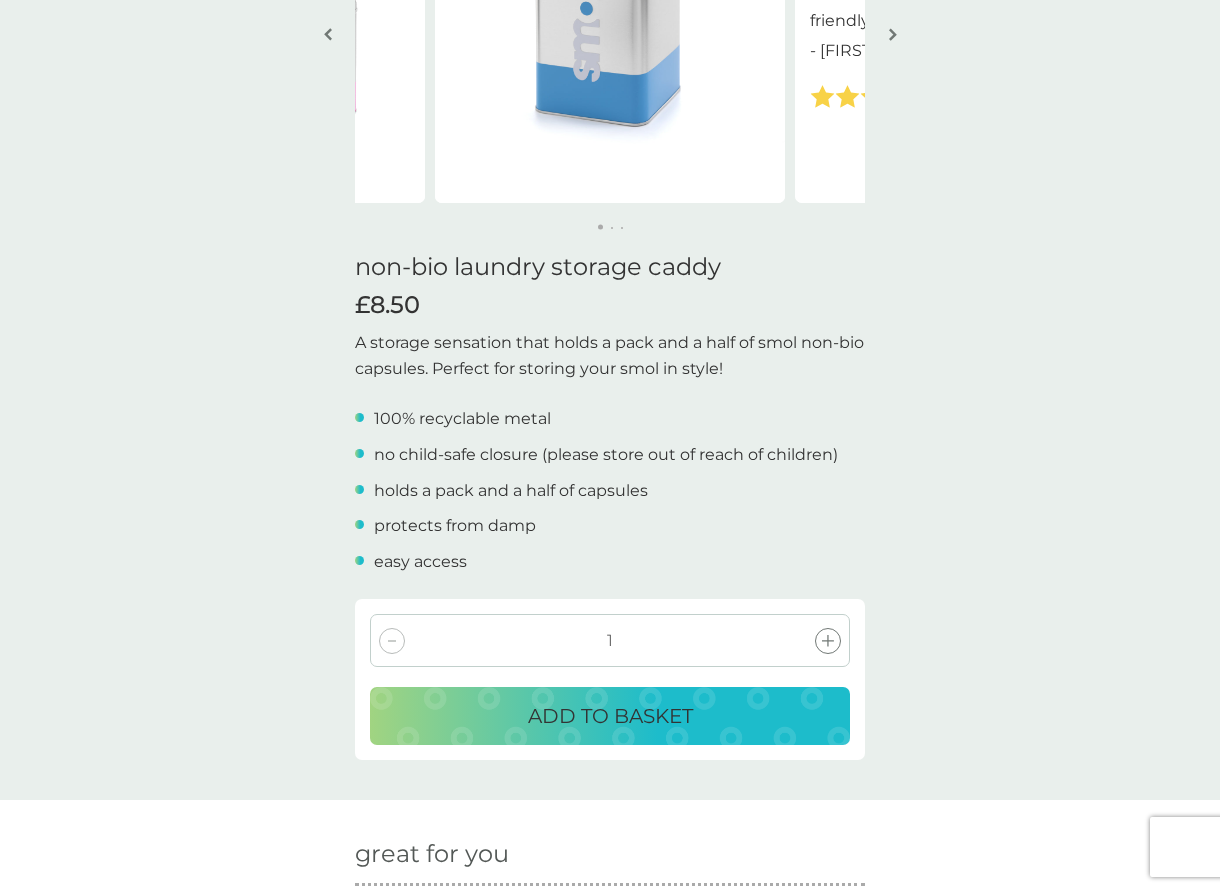 scroll, scrollTop: 300, scrollLeft: 0, axis: vertical 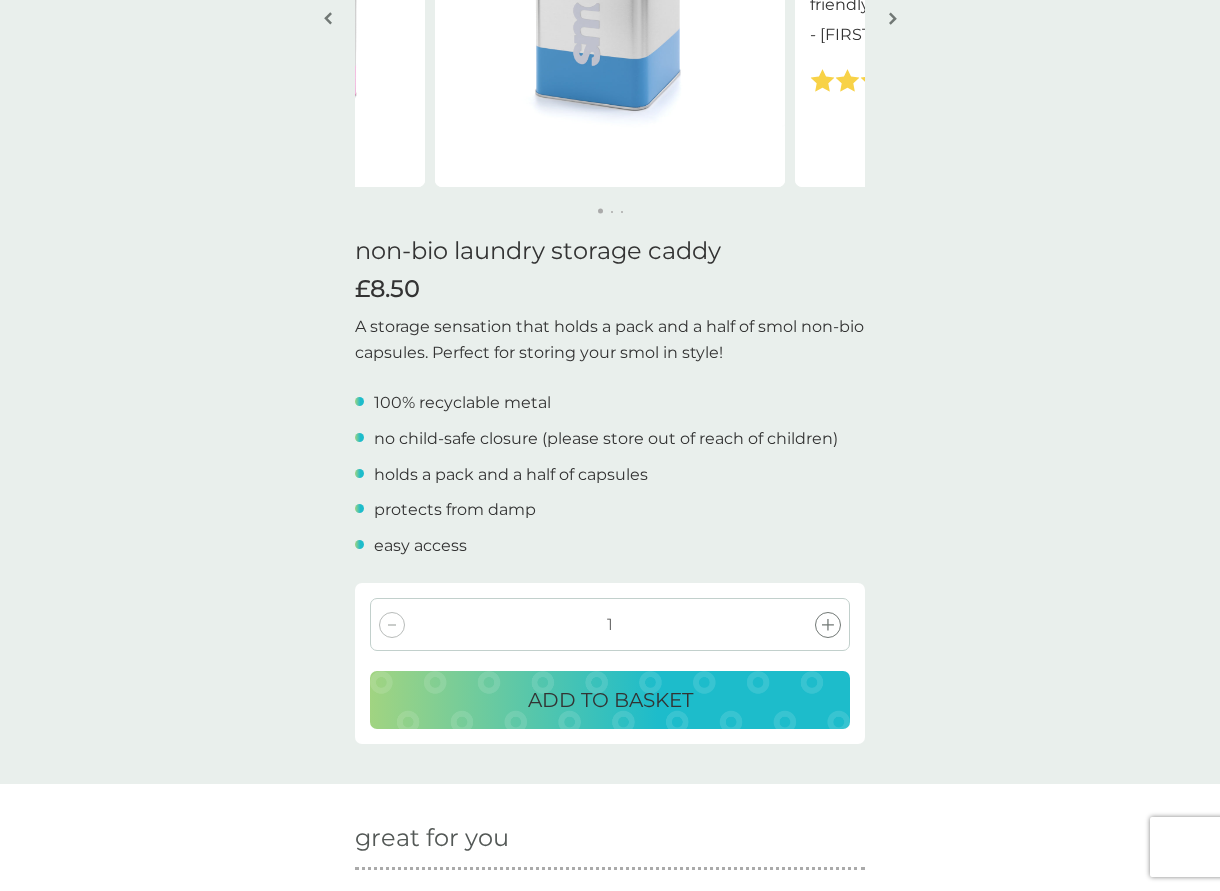 drag, startPoint x: 605, startPoint y: 698, endPoint x: 673, endPoint y: 695, distance: 68.06615 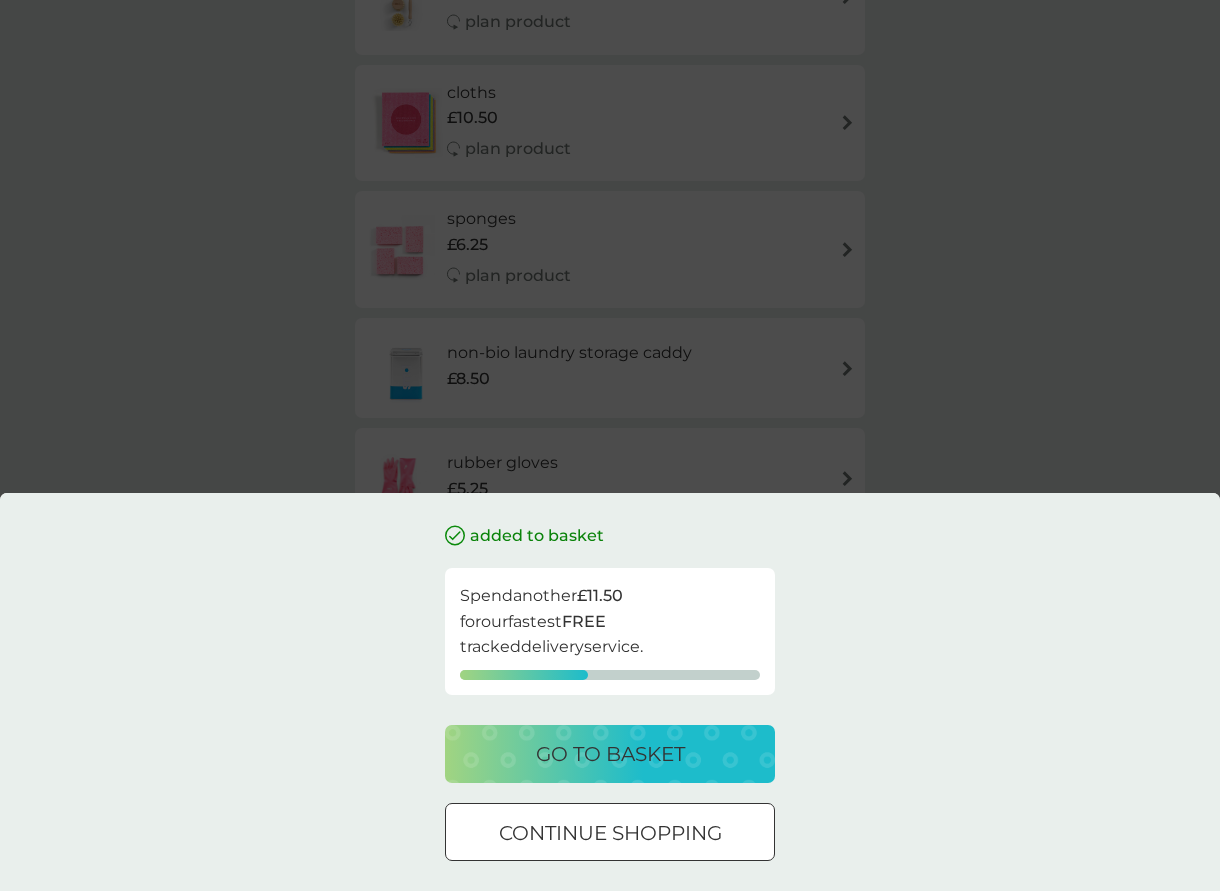 scroll, scrollTop: 0, scrollLeft: 0, axis: both 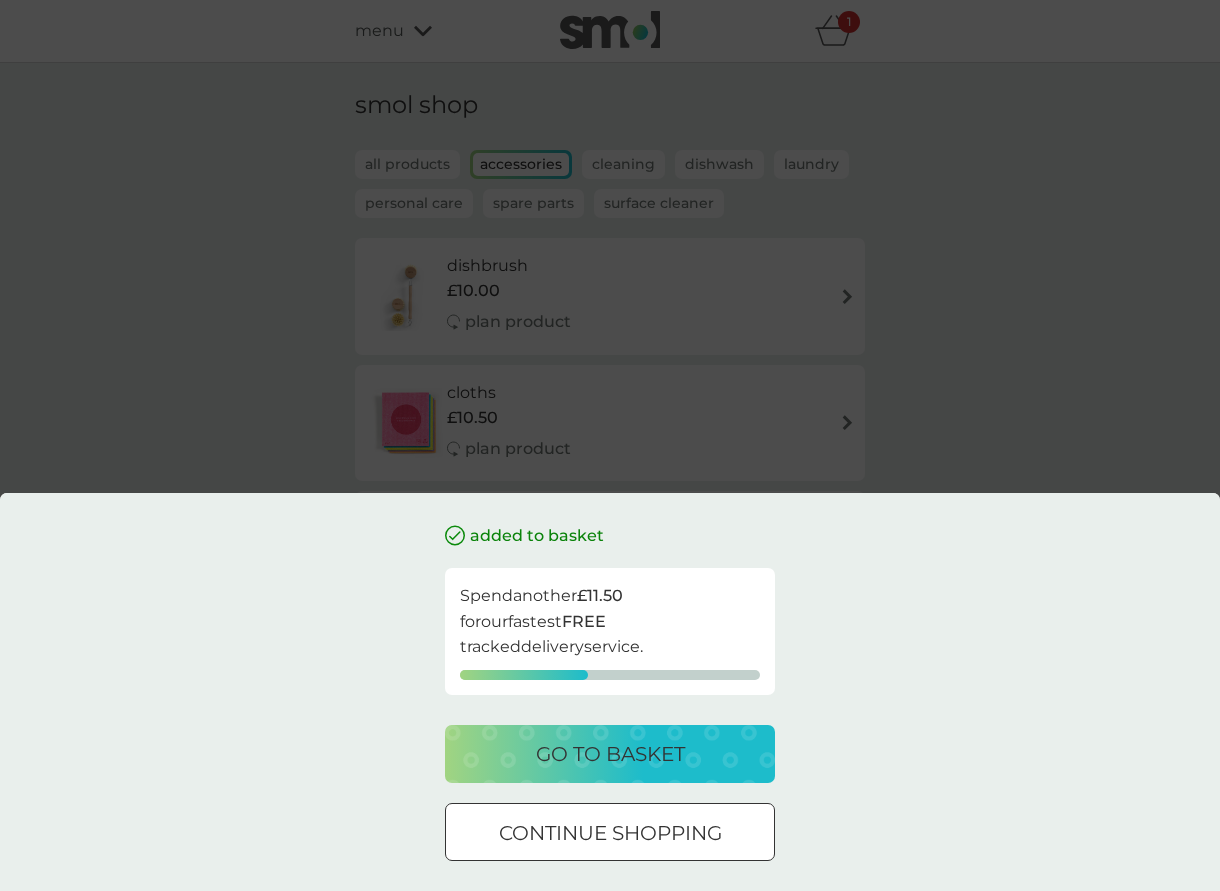 click on "go to basket" at bounding box center (610, 754) 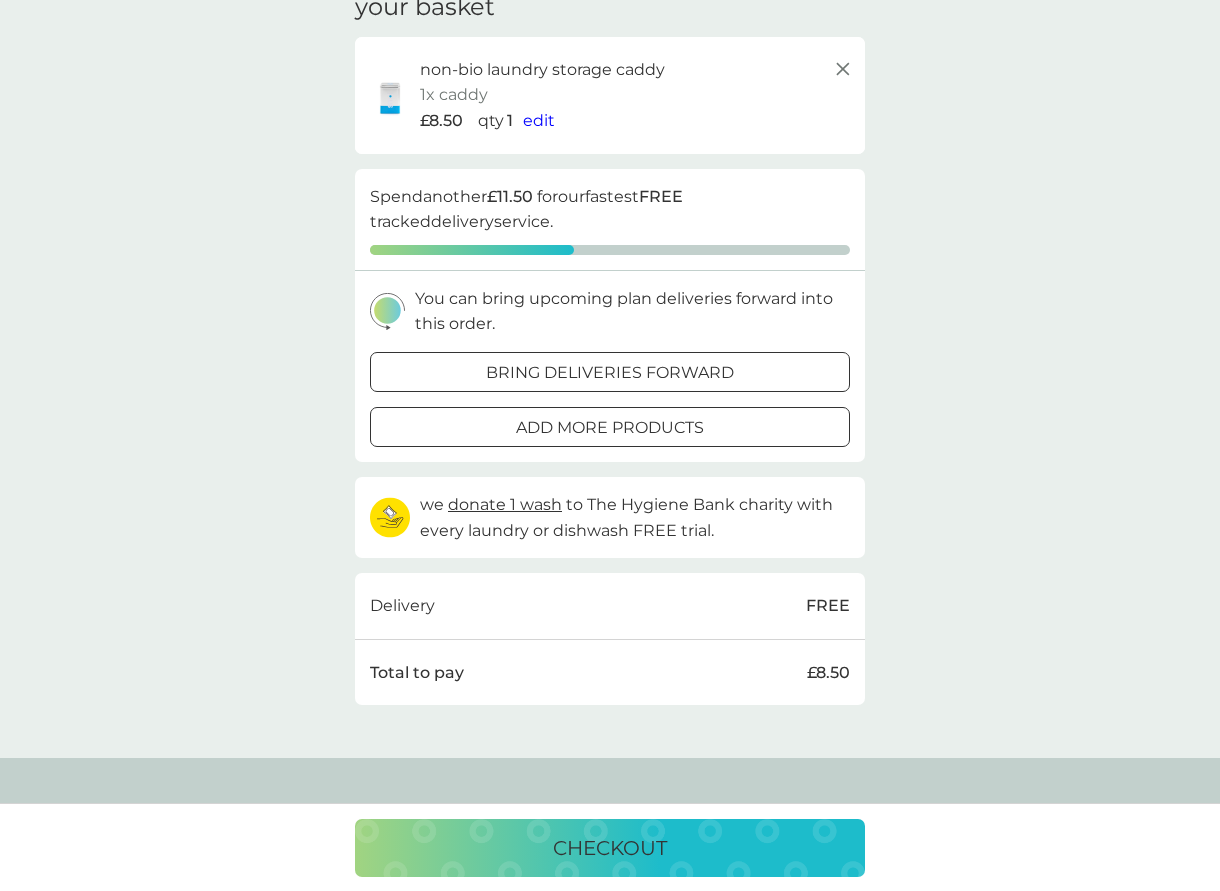 scroll, scrollTop: 0, scrollLeft: 0, axis: both 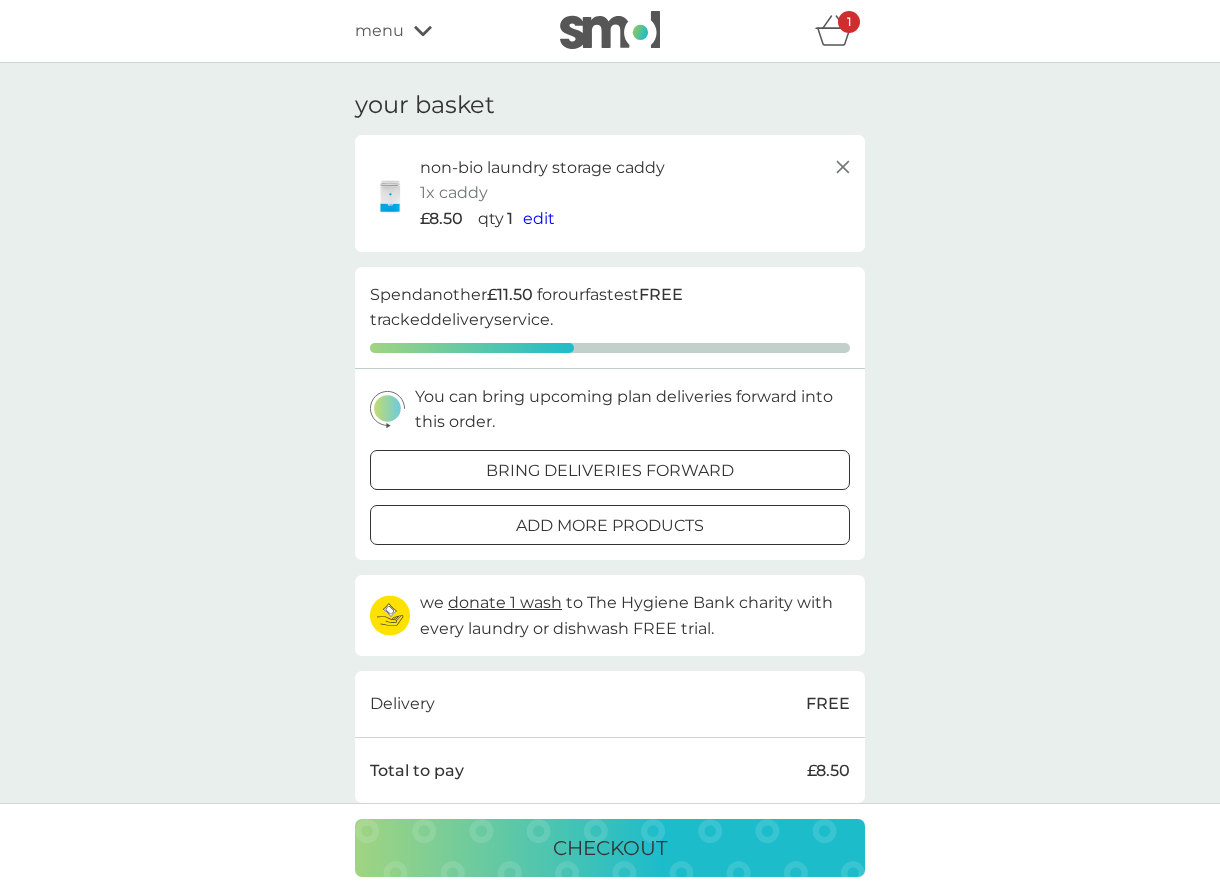 click 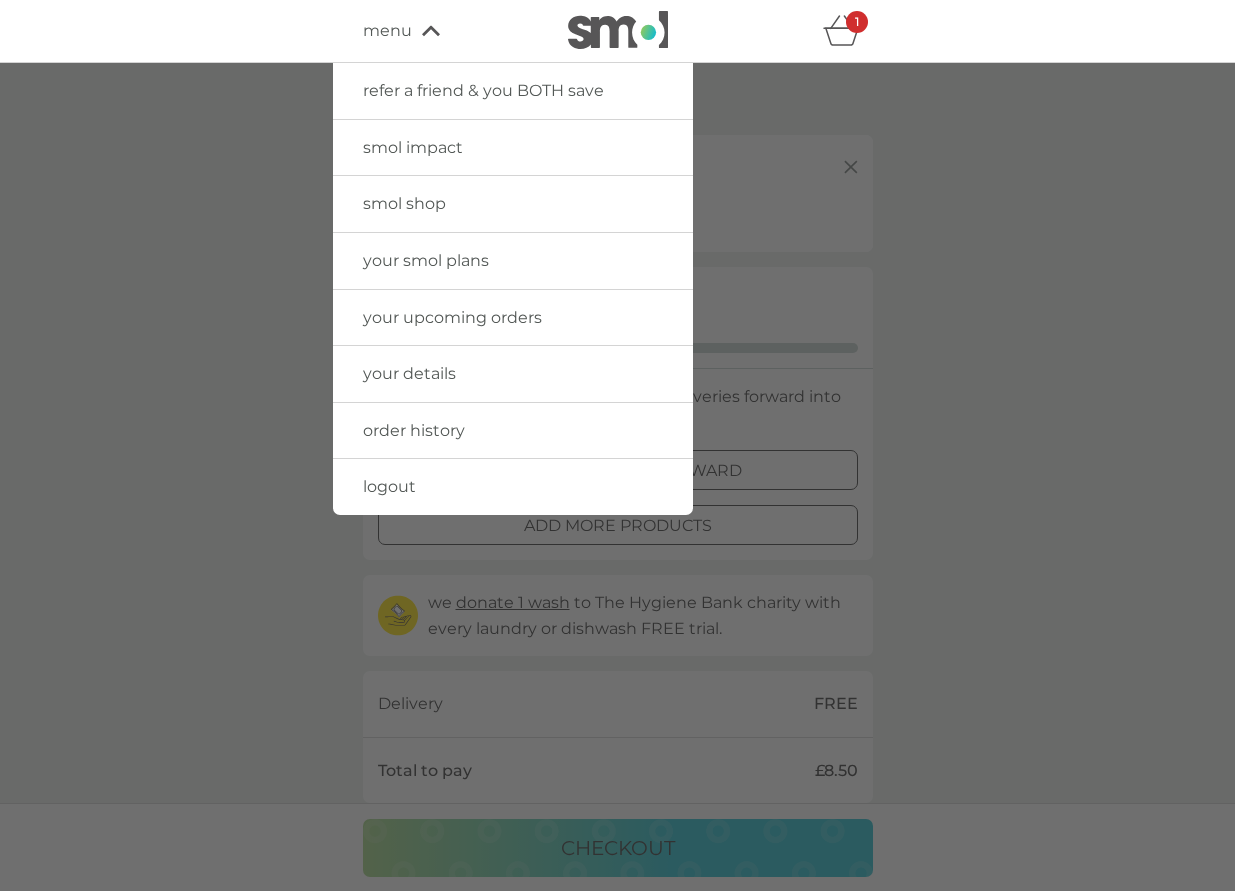 click on "your smol plans" at bounding box center (426, 260) 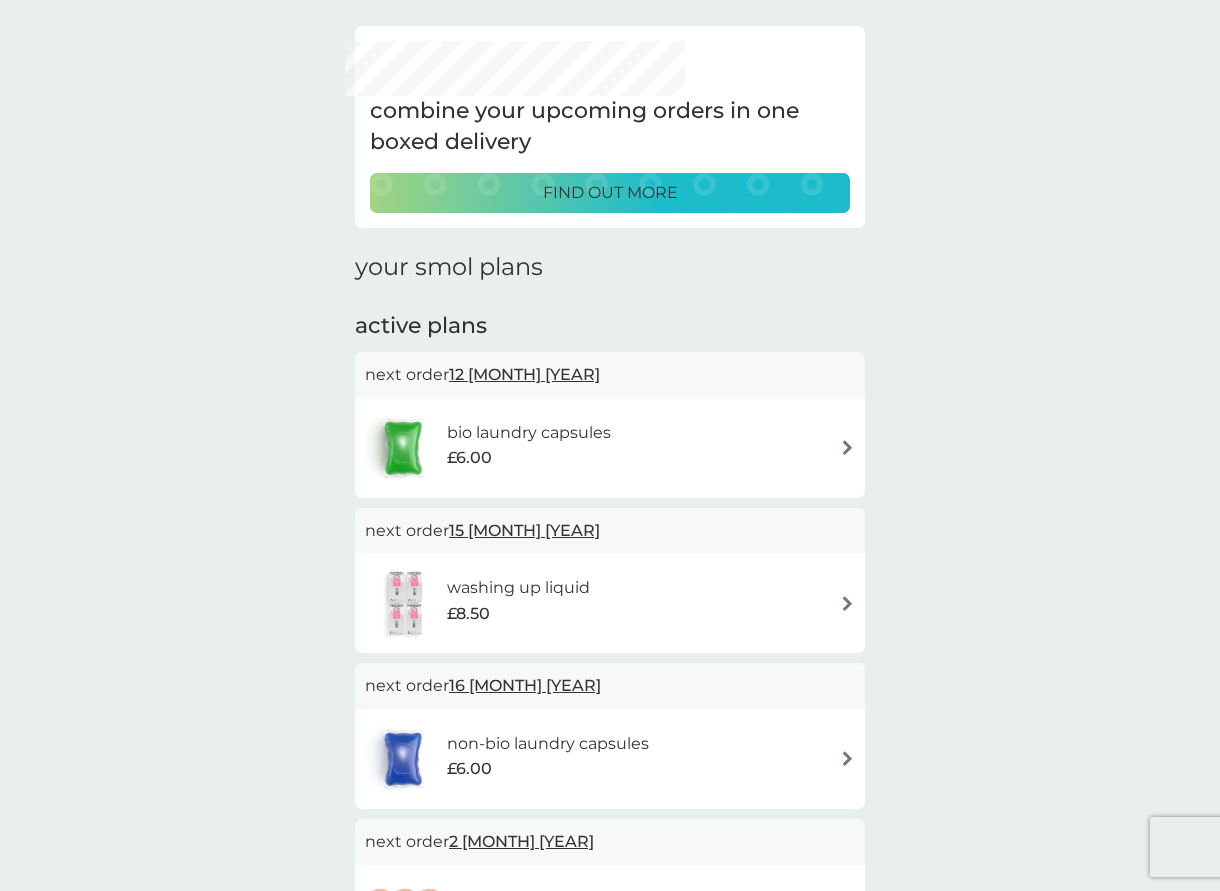 scroll, scrollTop: 100, scrollLeft: 0, axis: vertical 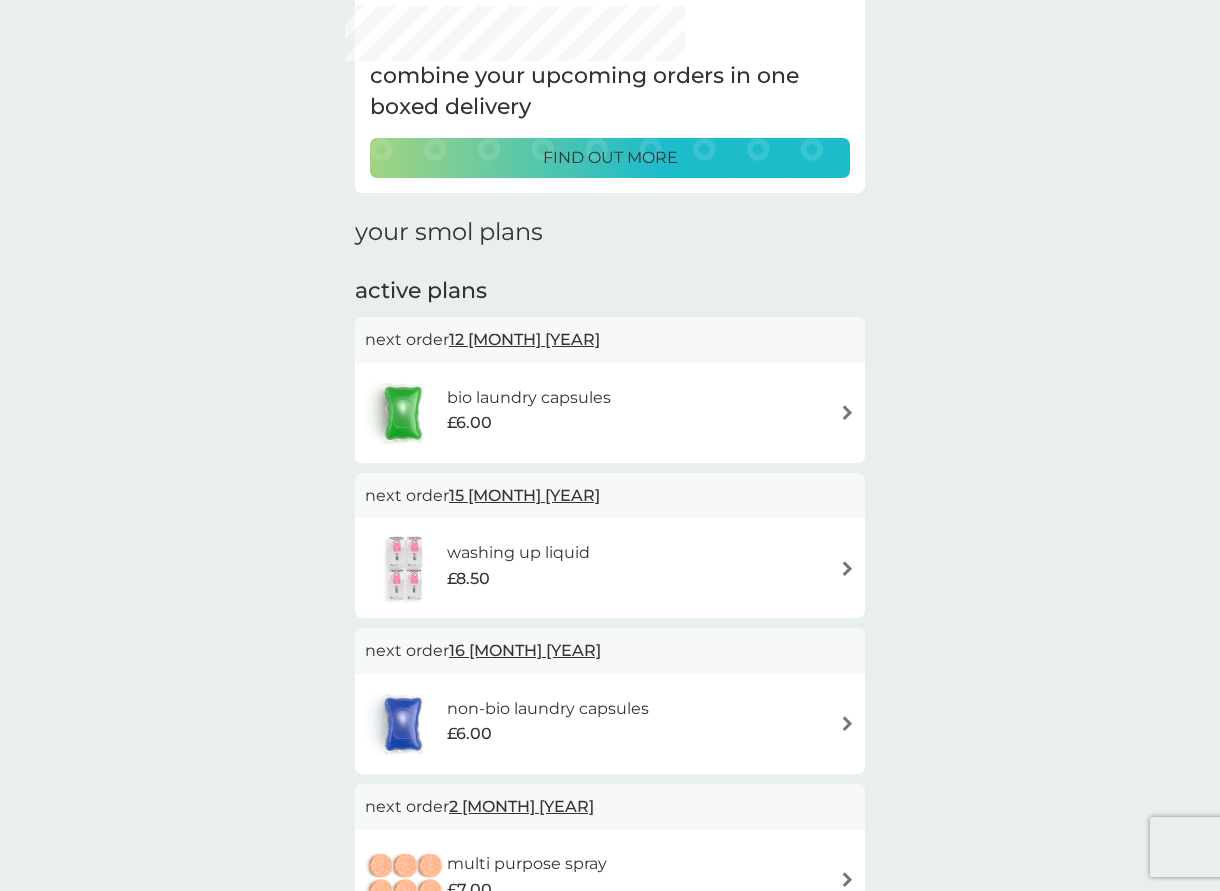 click at bounding box center (847, 568) 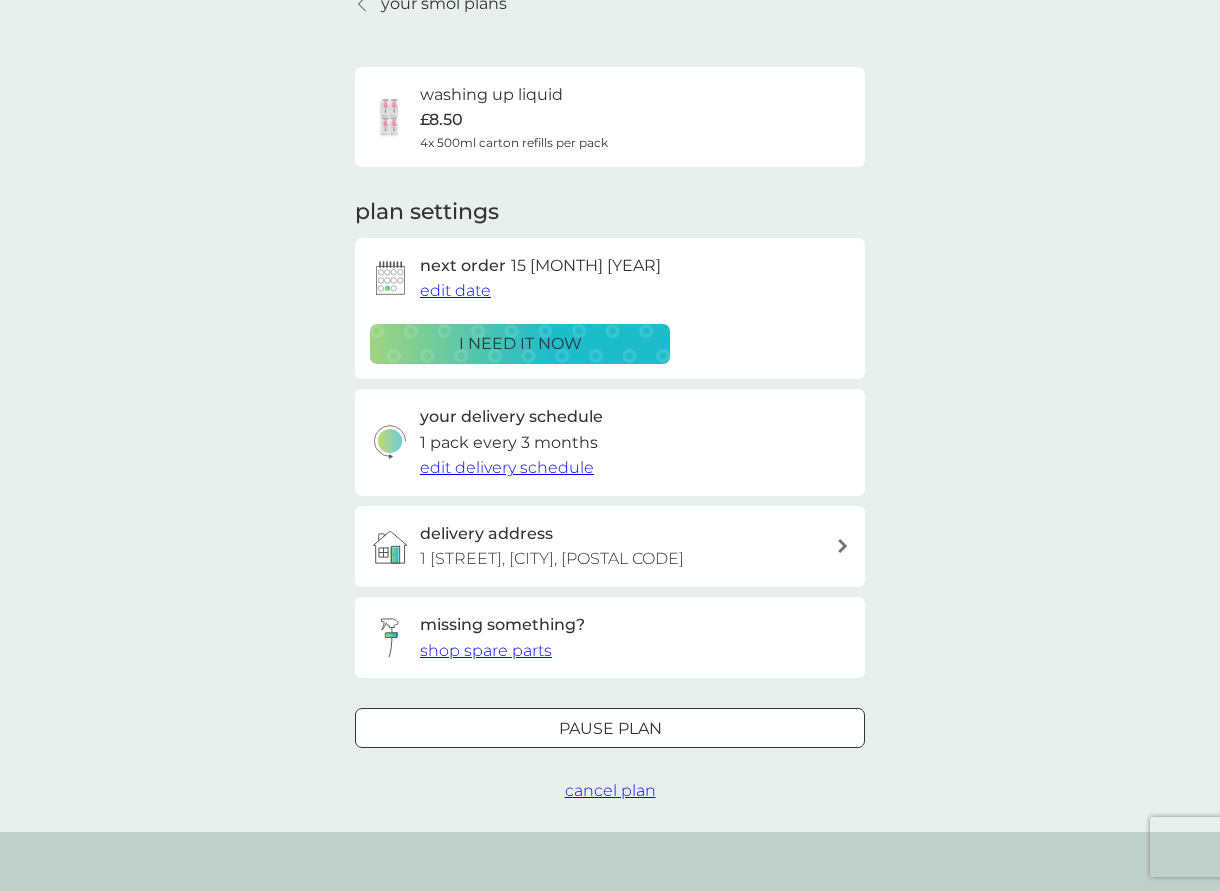 scroll, scrollTop: 0, scrollLeft: 0, axis: both 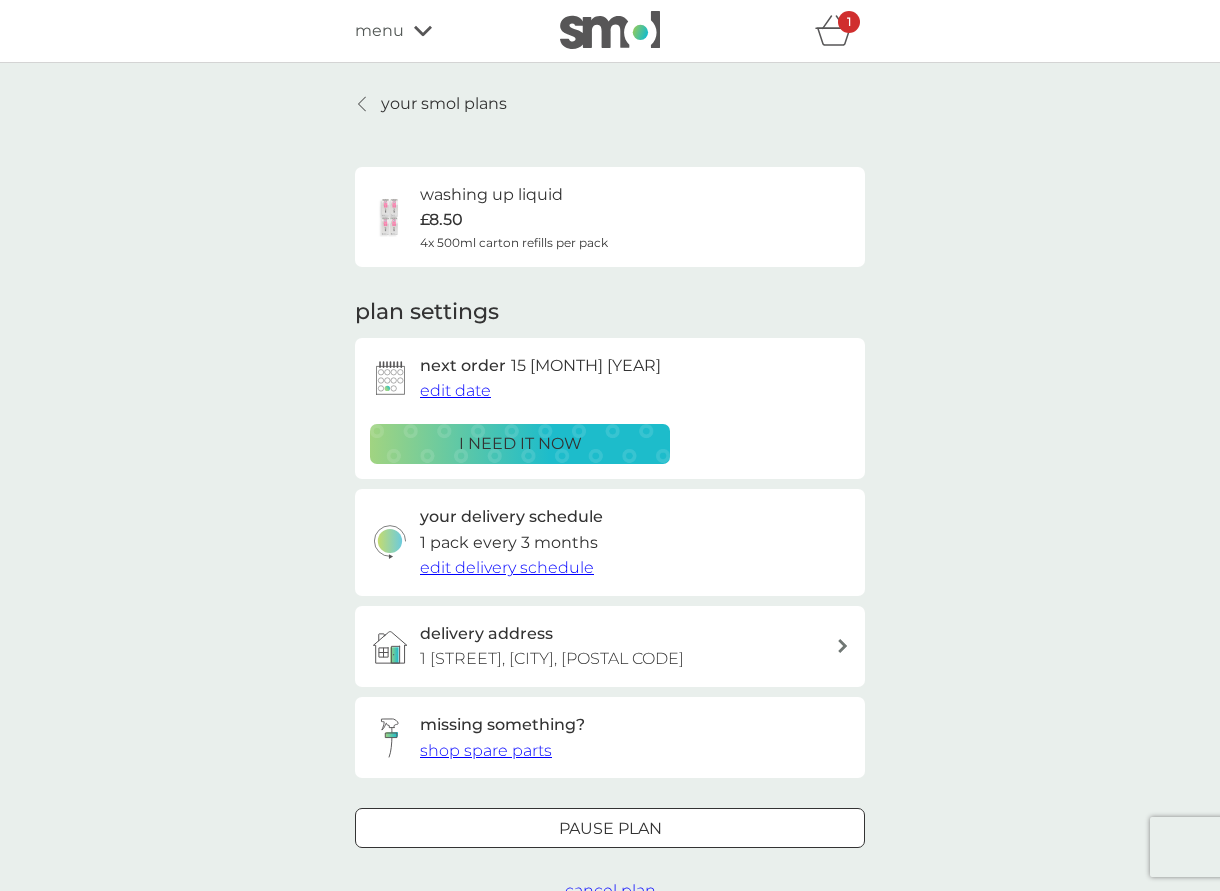 click on "edit date" at bounding box center (455, 390) 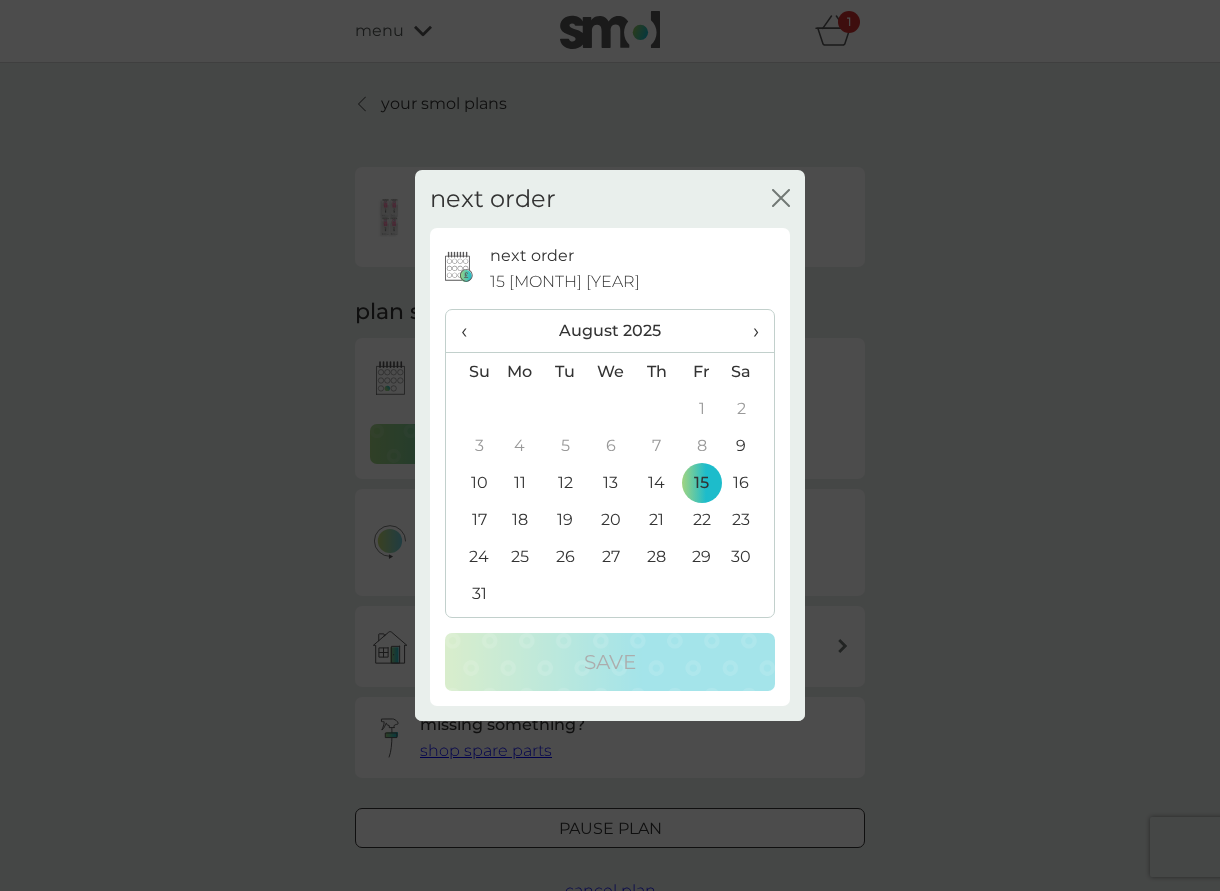 click on "12" at bounding box center [565, 482] 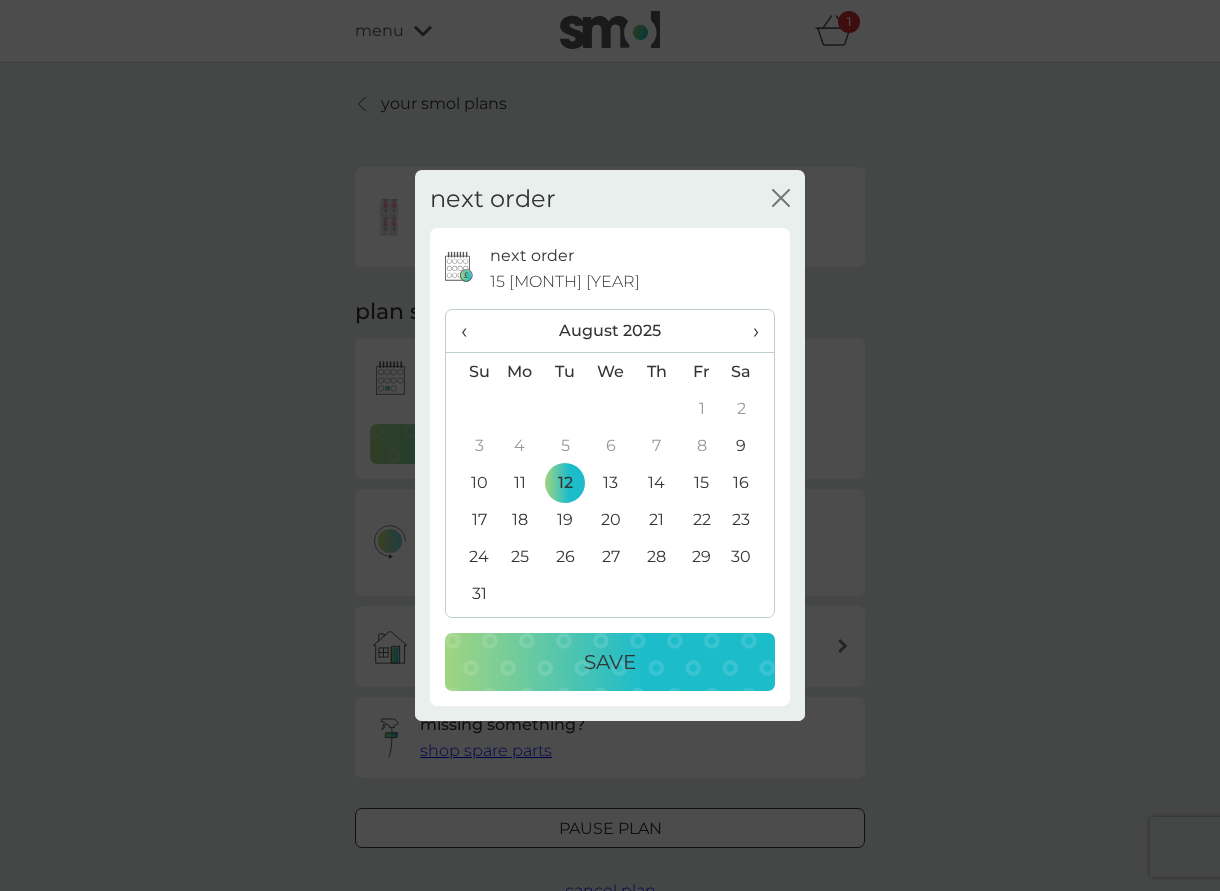 click on "Save" at bounding box center [610, 662] 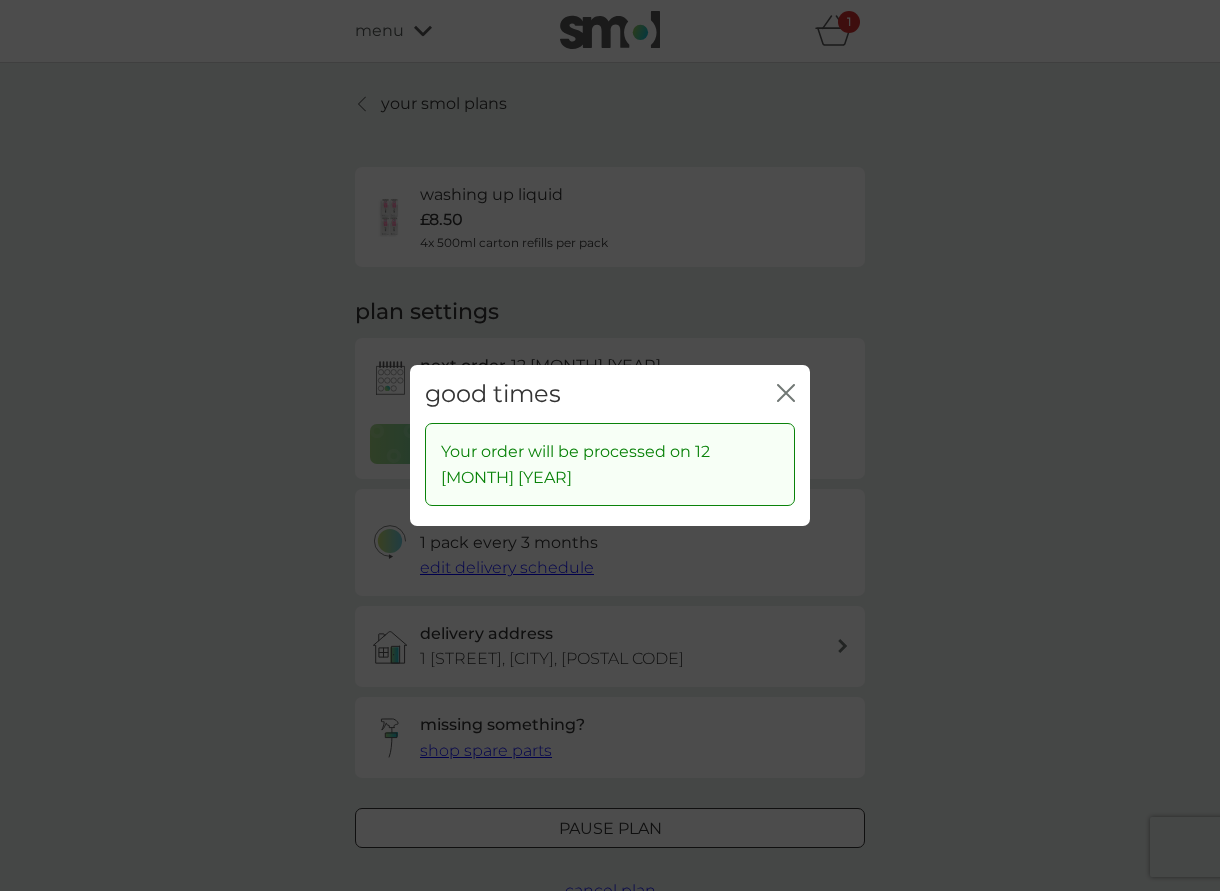 click on "close" 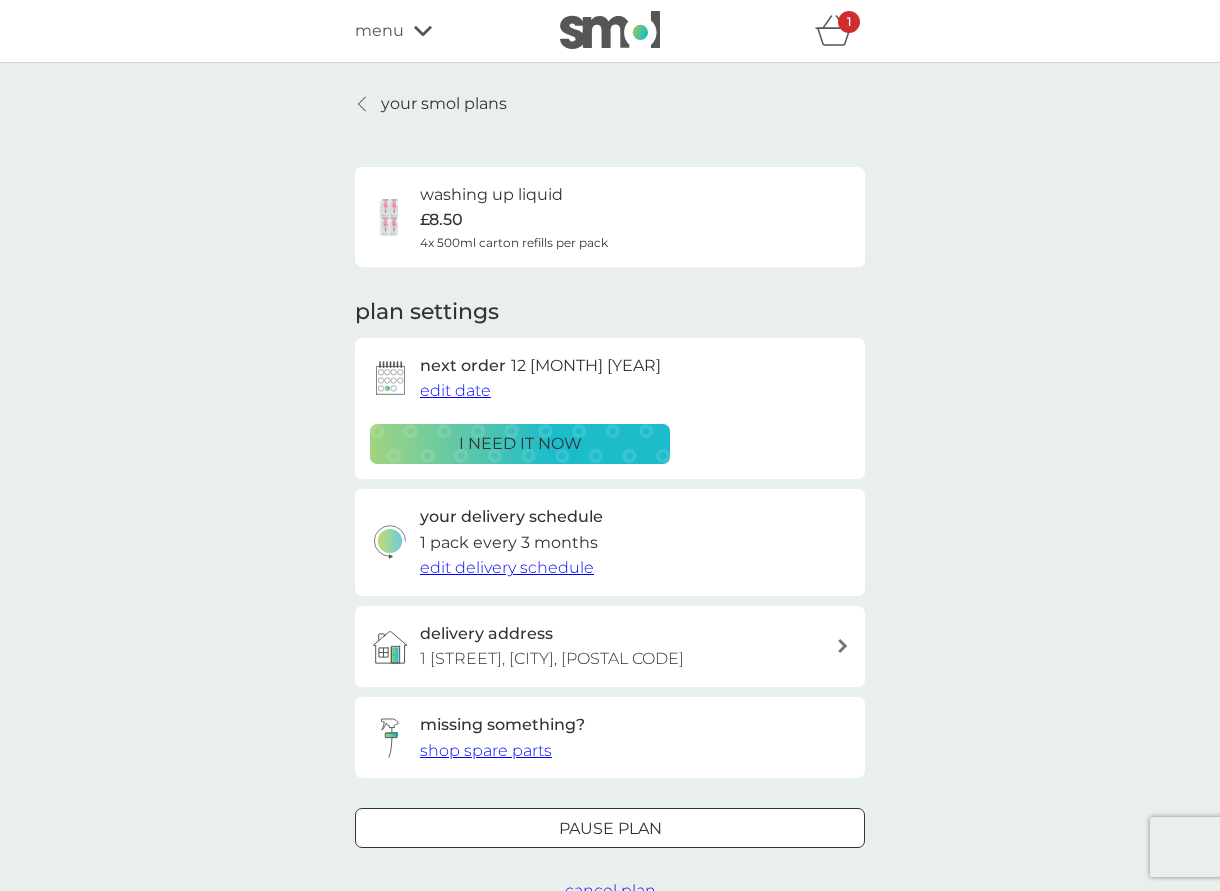 drag, startPoint x: 400, startPoint y: 106, endPoint x: 416, endPoint y: 89, distance: 23.345236 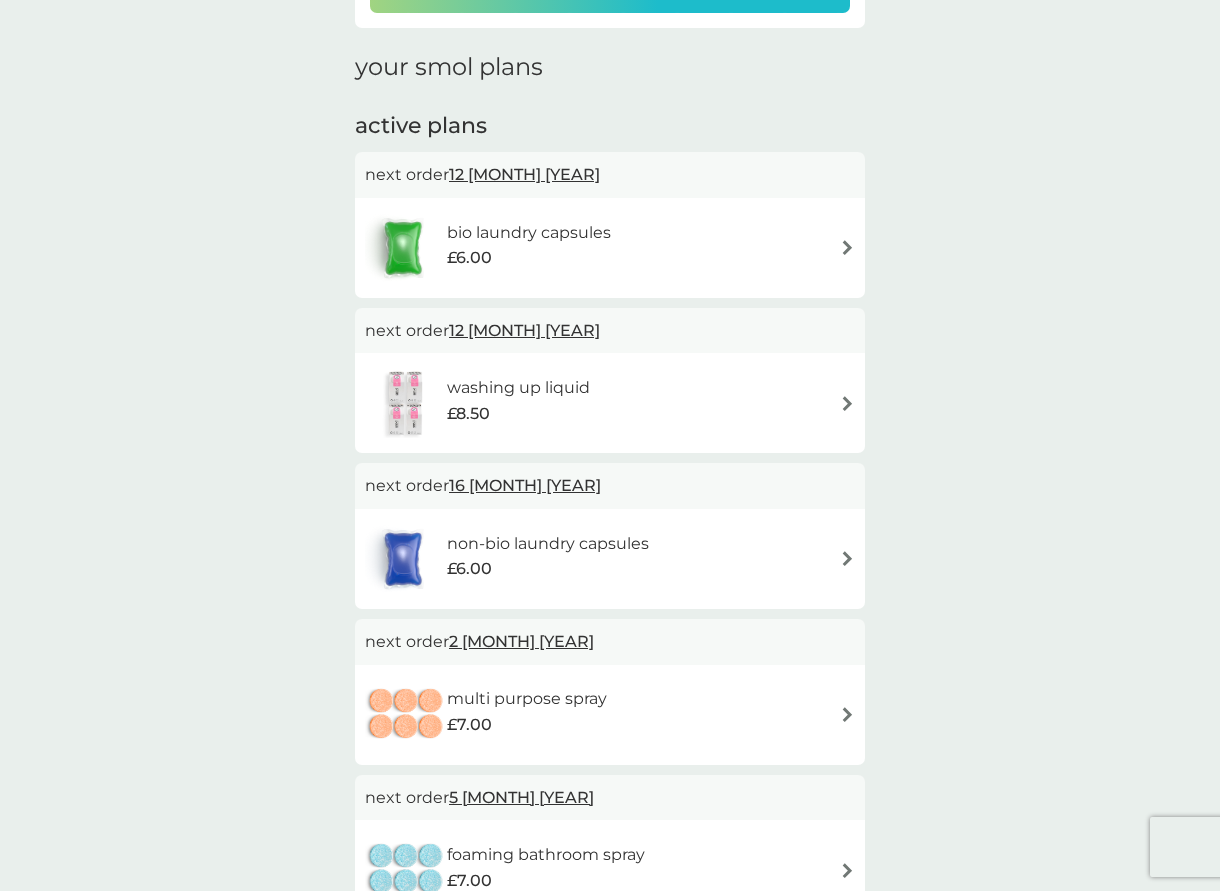 scroll, scrollTop: 300, scrollLeft: 0, axis: vertical 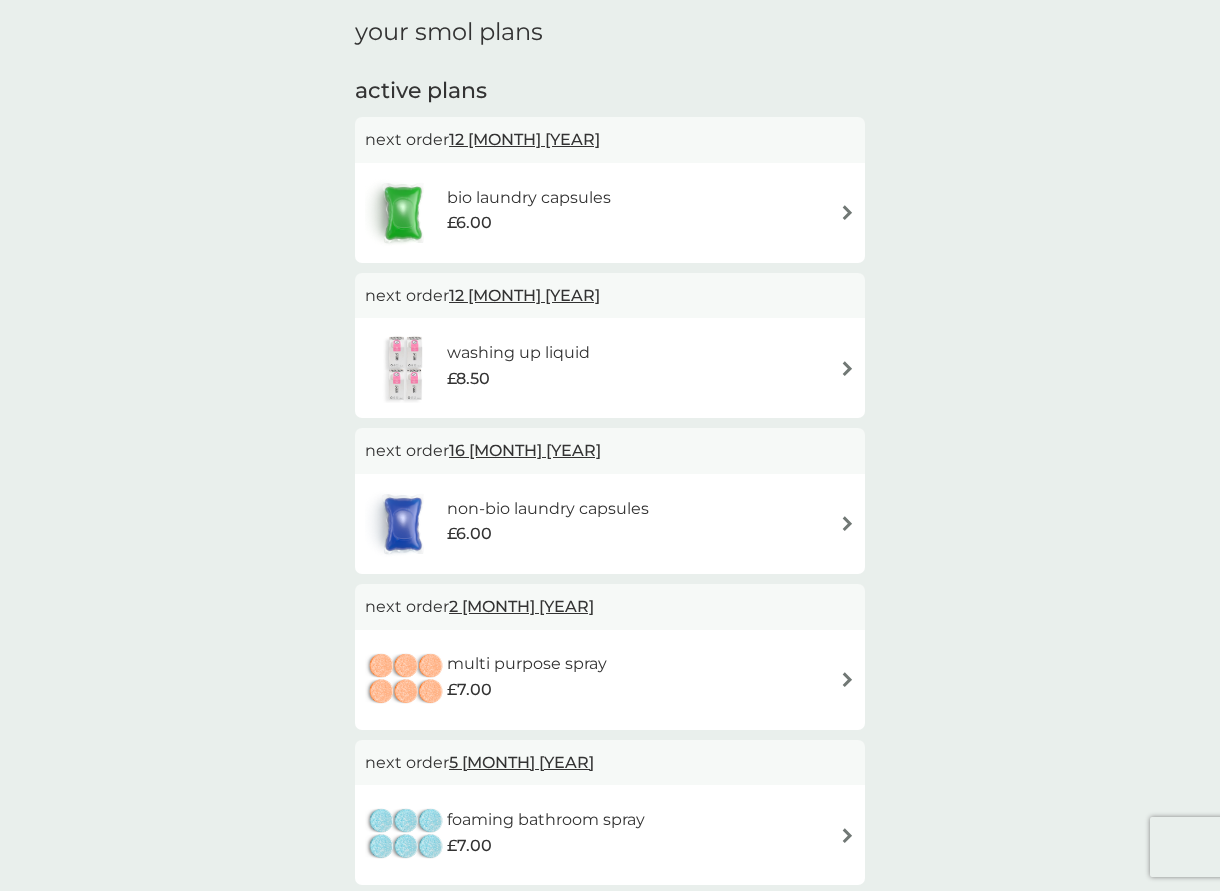 click at bounding box center (847, 679) 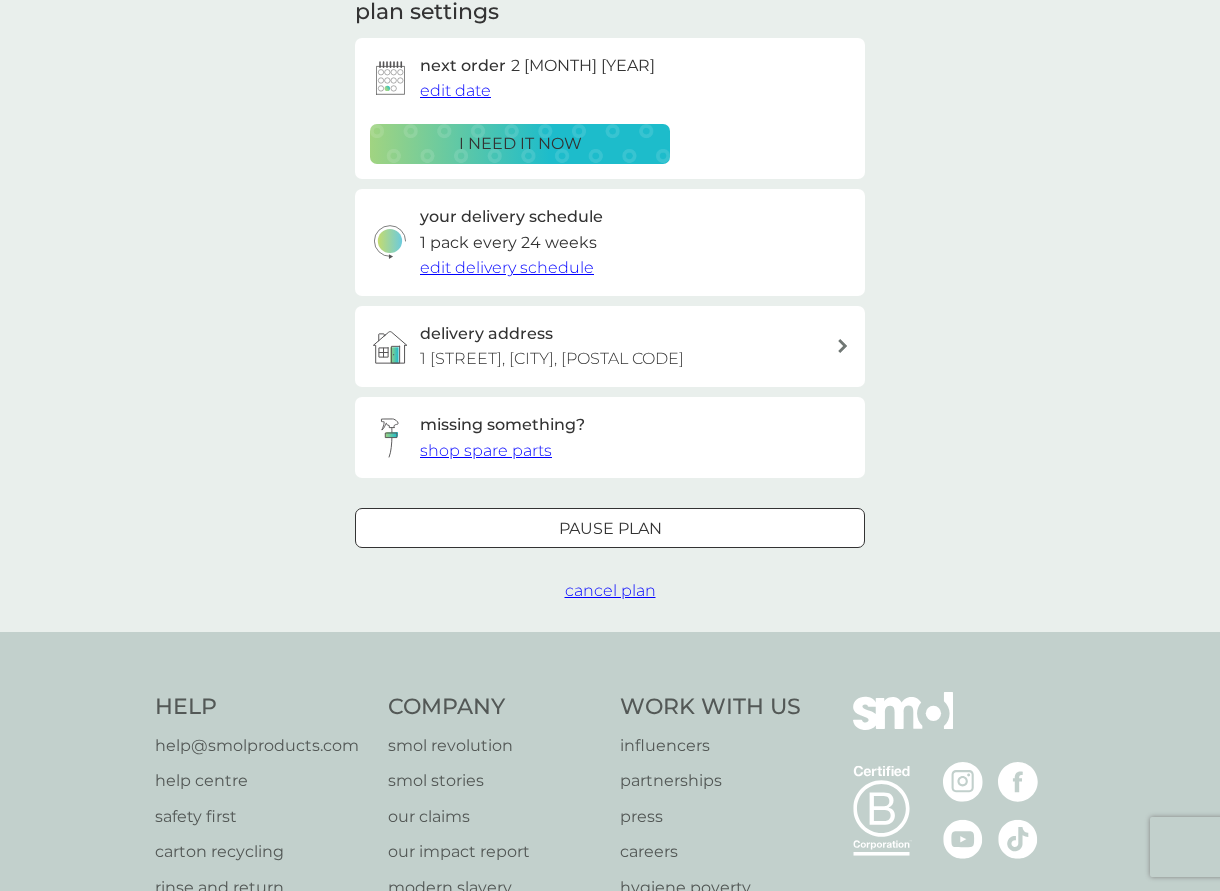 scroll, scrollTop: 0, scrollLeft: 0, axis: both 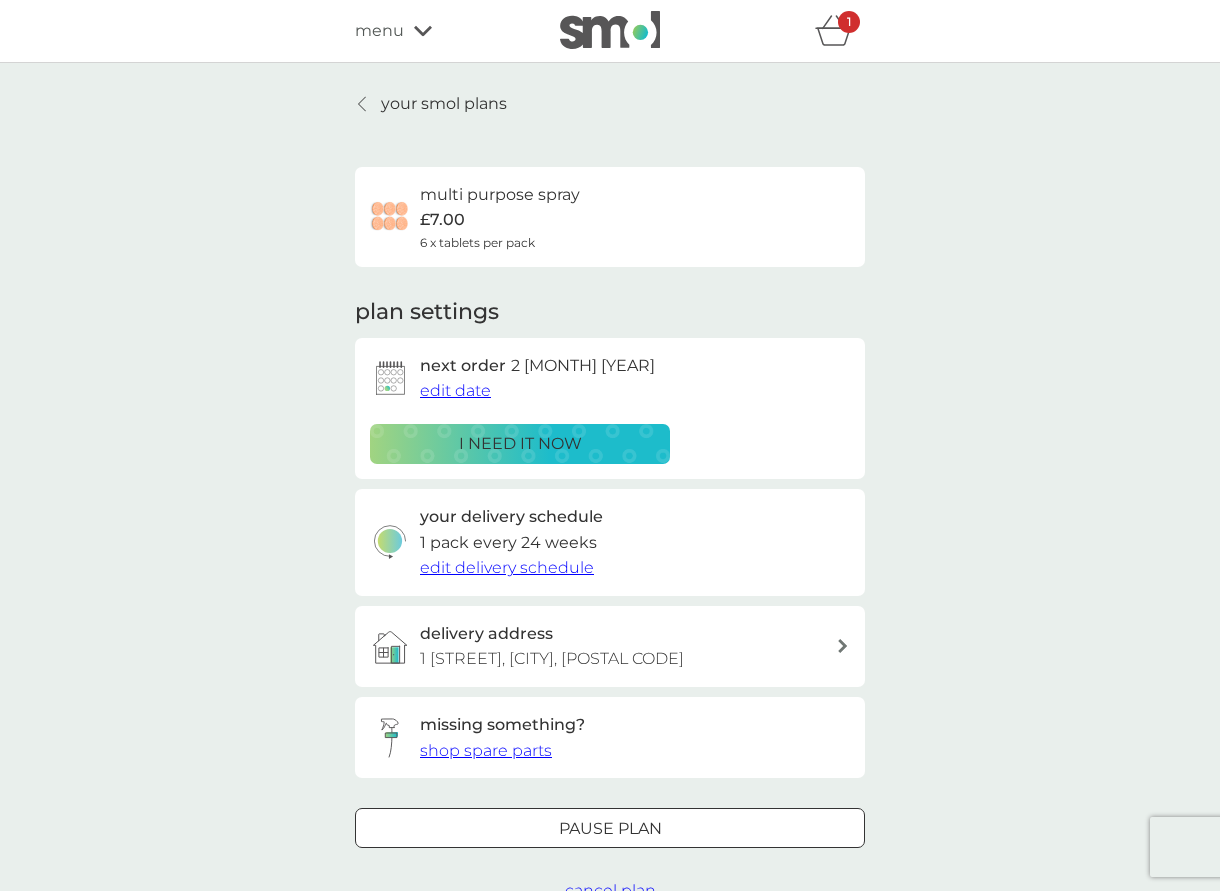 click on "edit date" at bounding box center (455, 390) 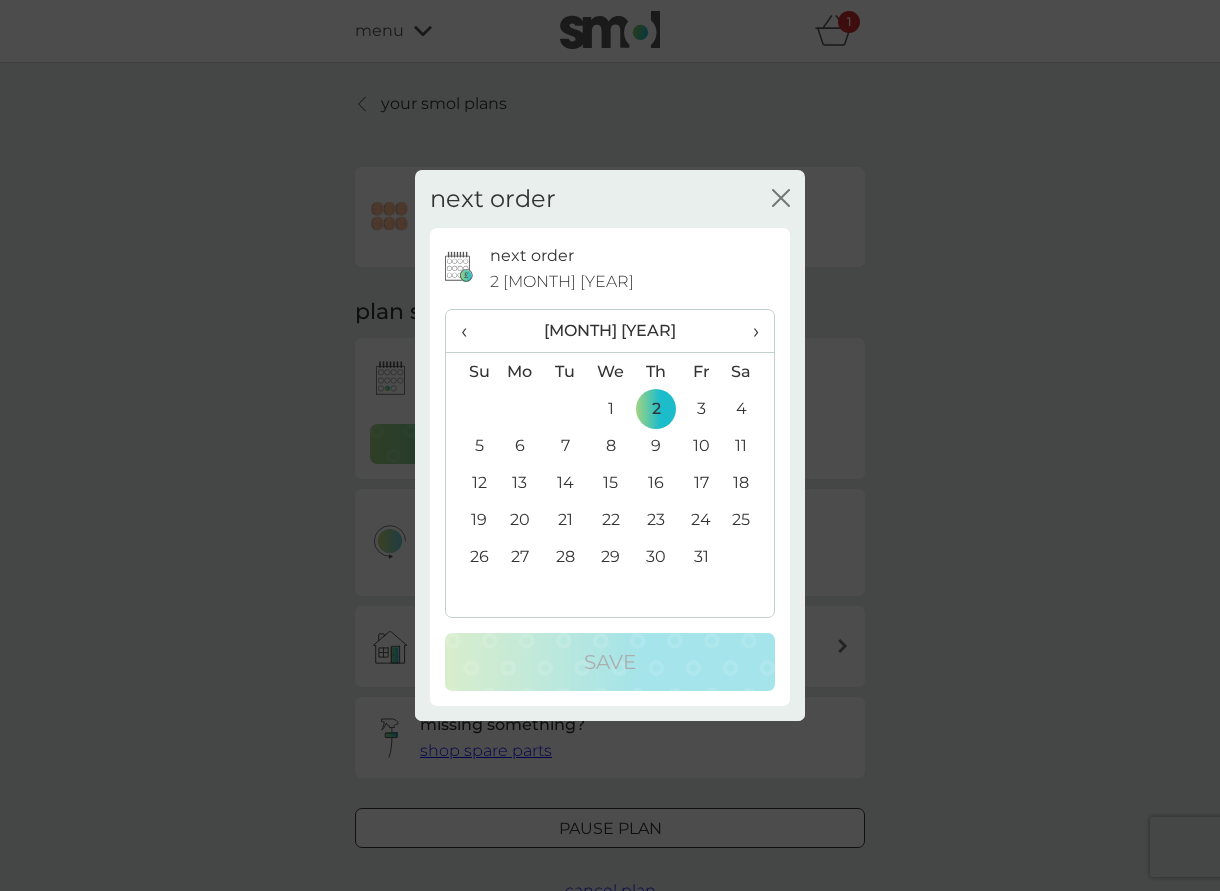 click on "›" at bounding box center [749, 331] 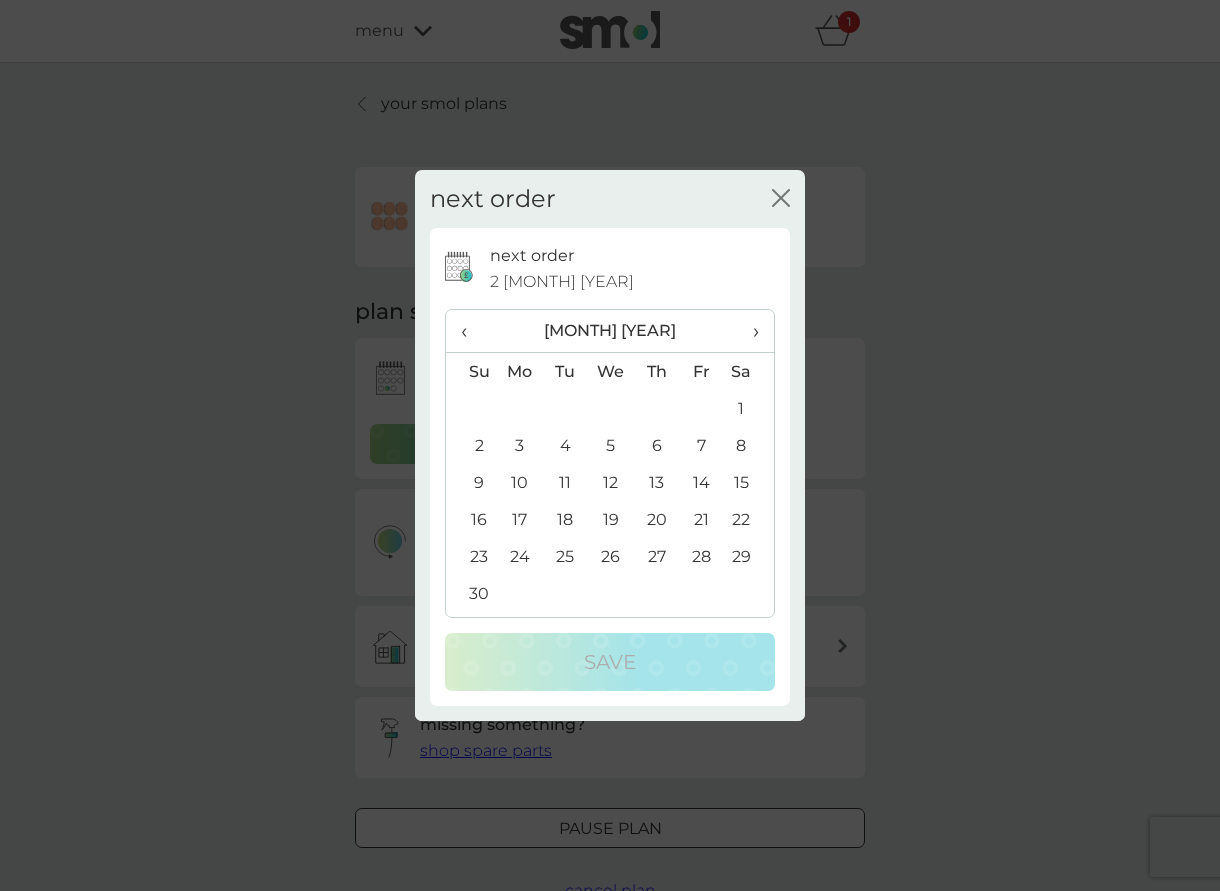 click on "›" at bounding box center (749, 331) 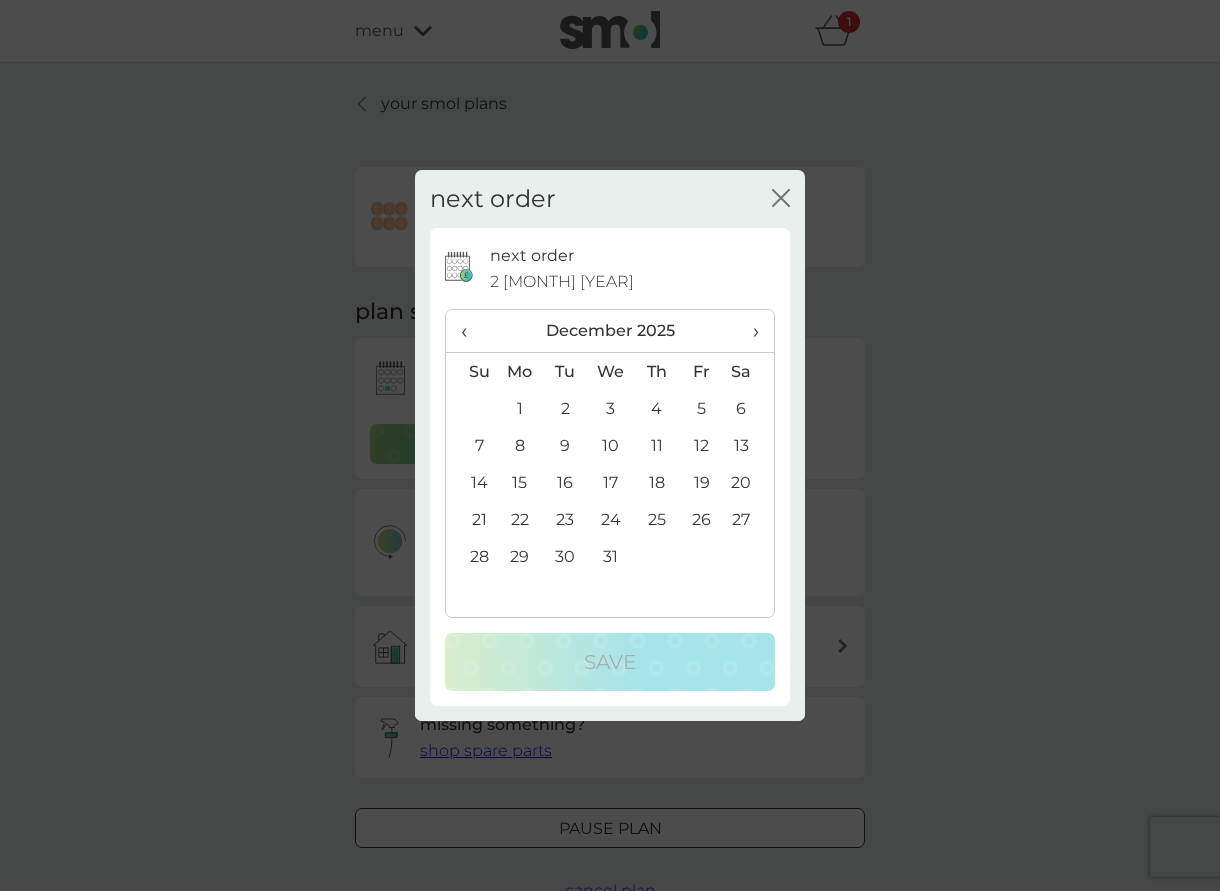 click on "2" at bounding box center [565, 408] 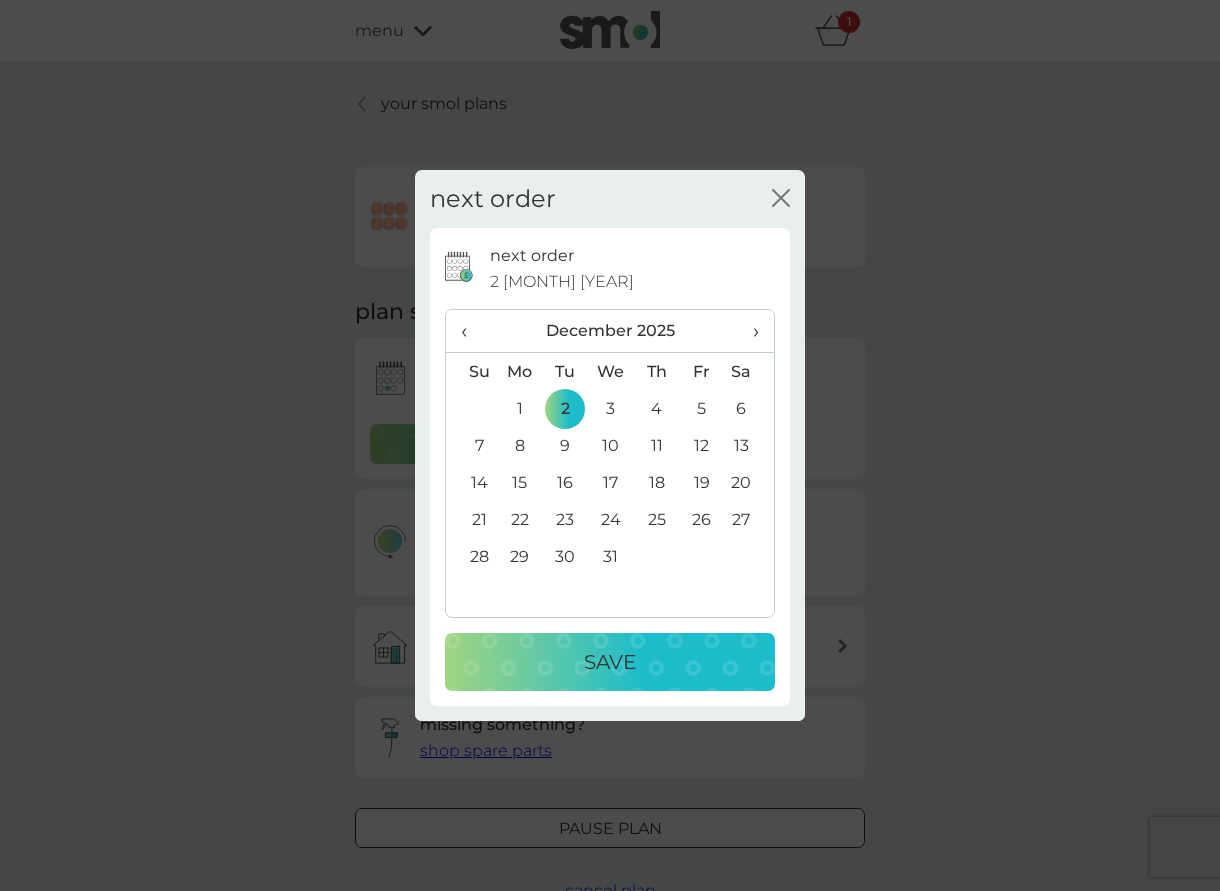 click on "Save" at bounding box center [610, 662] 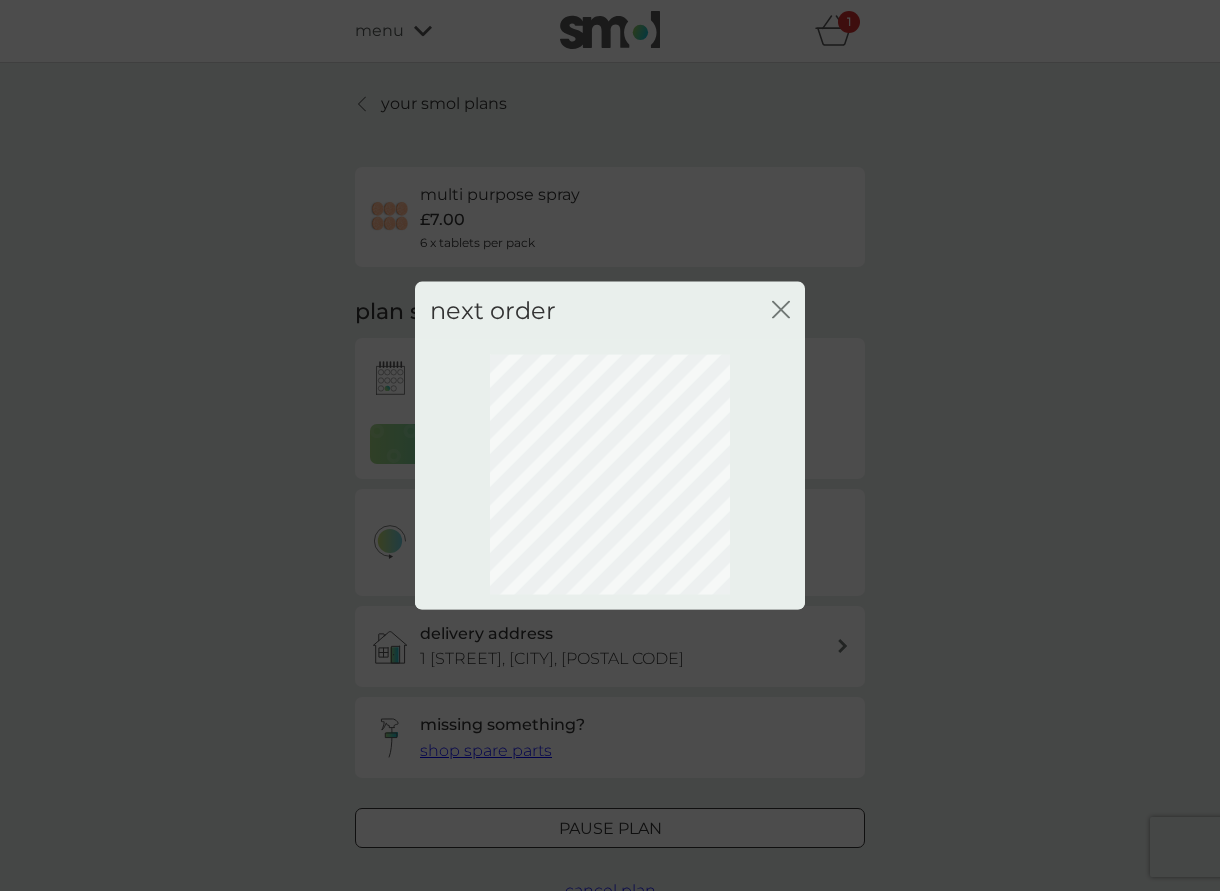 click on "close" 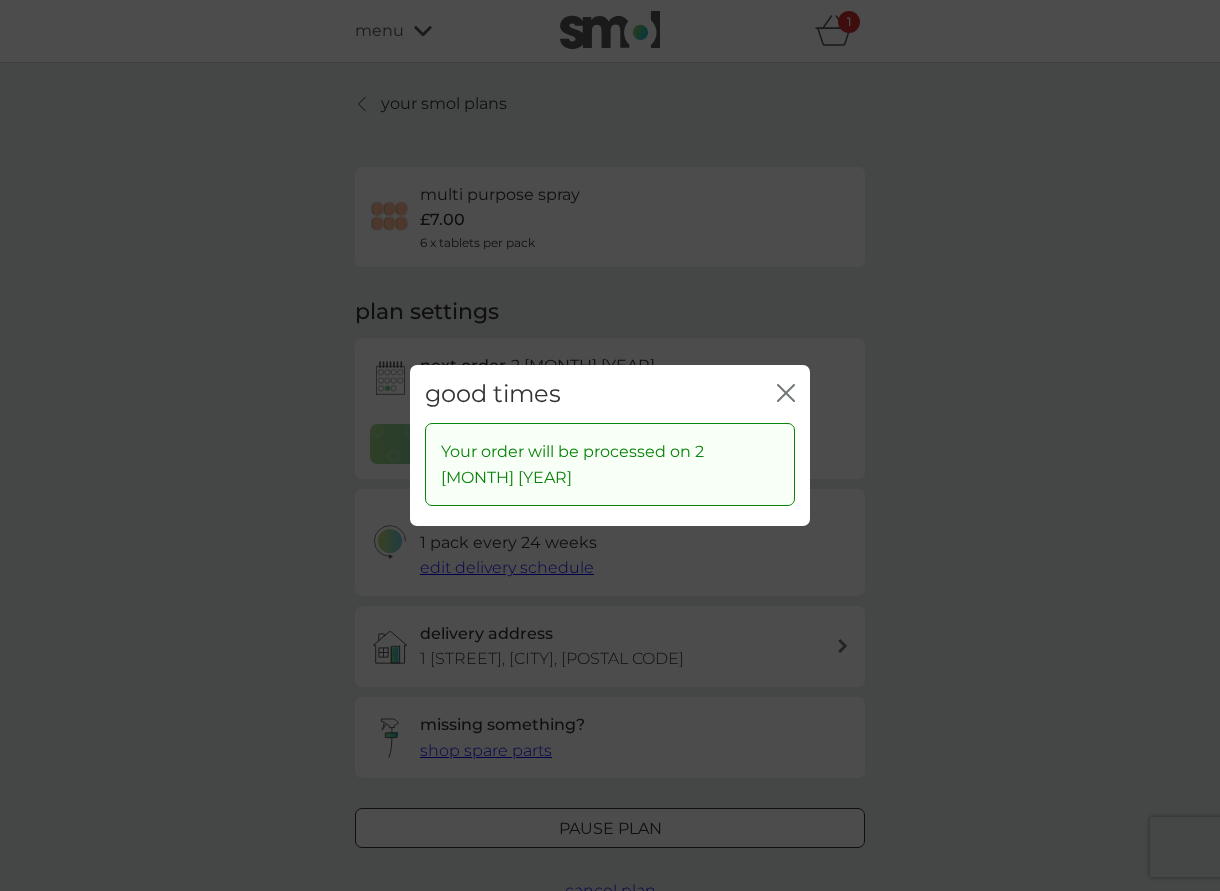 click on "close" 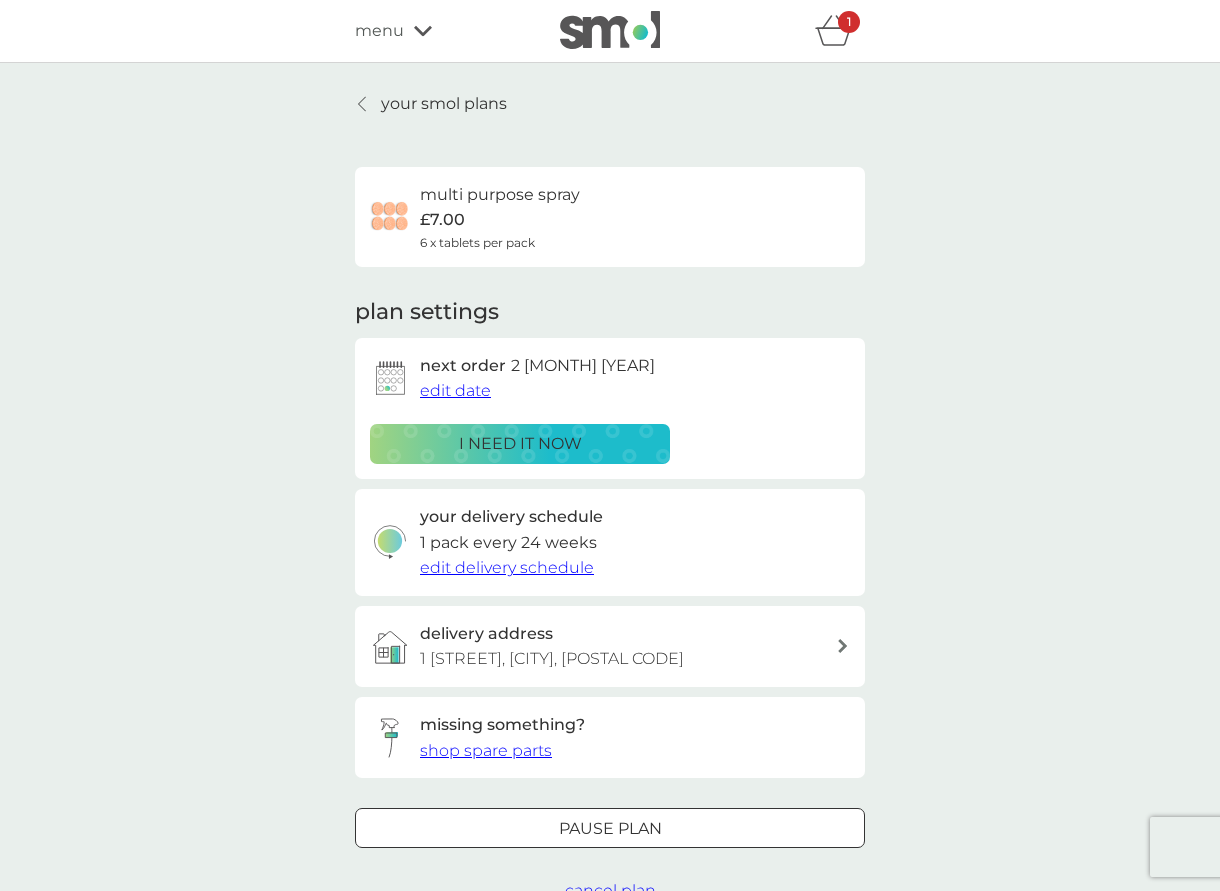 drag, startPoint x: 407, startPoint y: 100, endPoint x: 874, endPoint y: 446, distance: 581.20996 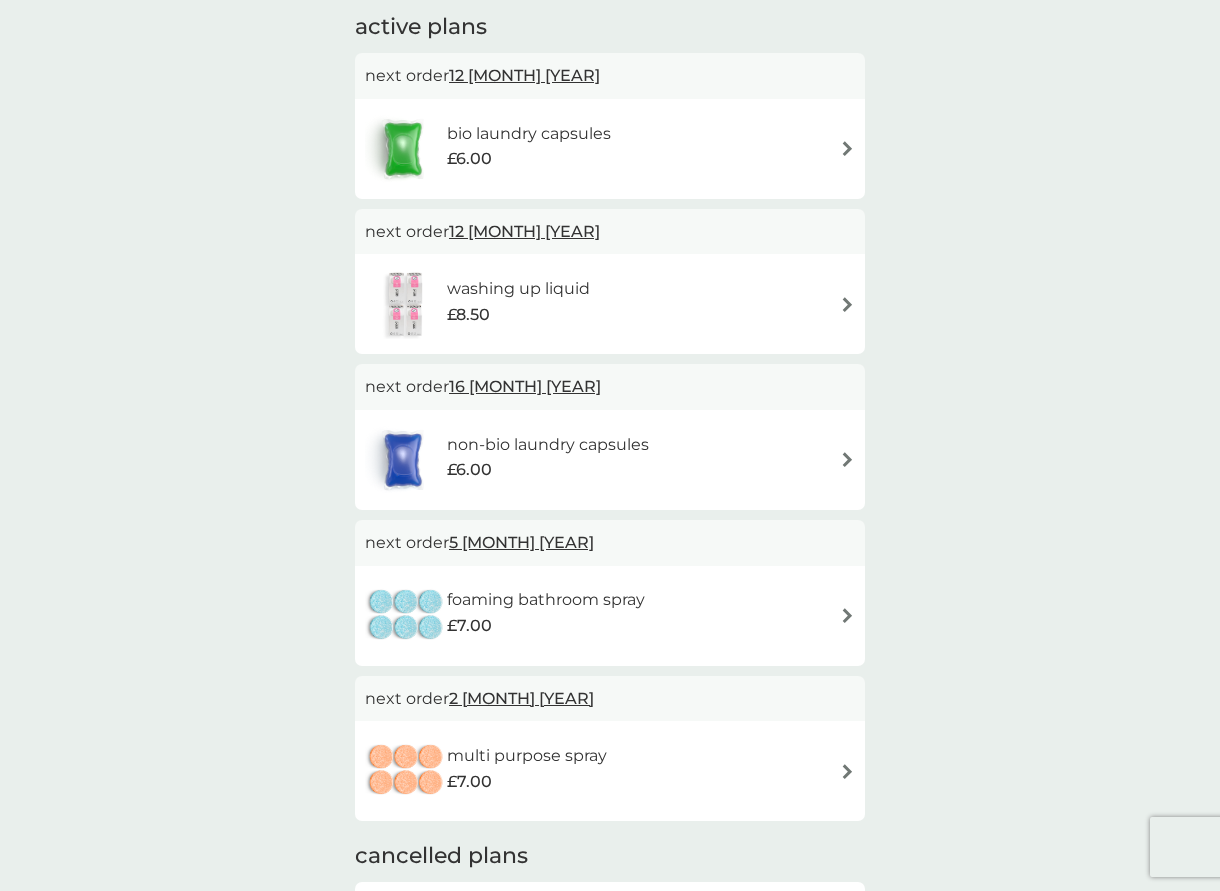 scroll, scrollTop: 500, scrollLeft: 0, axis: vertical 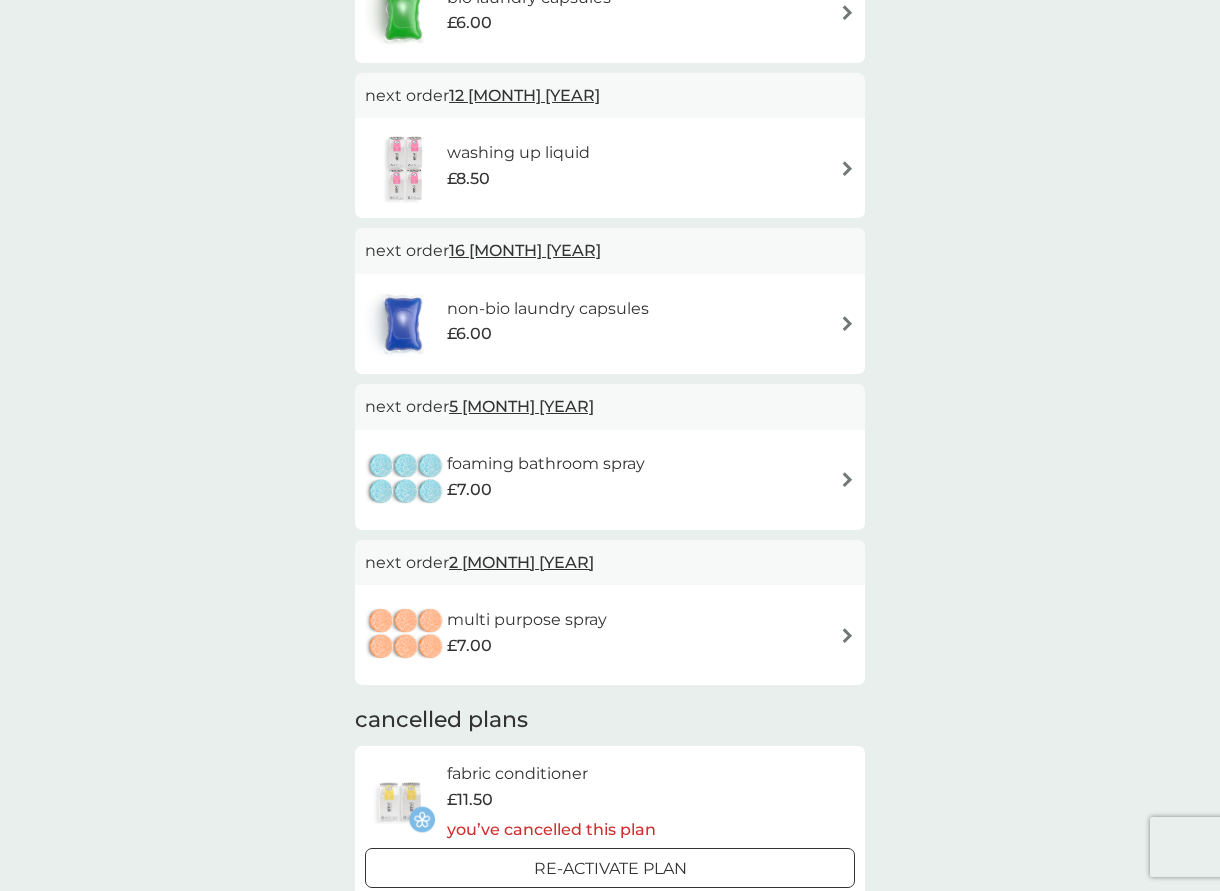 click at bounding box center [847, 479] 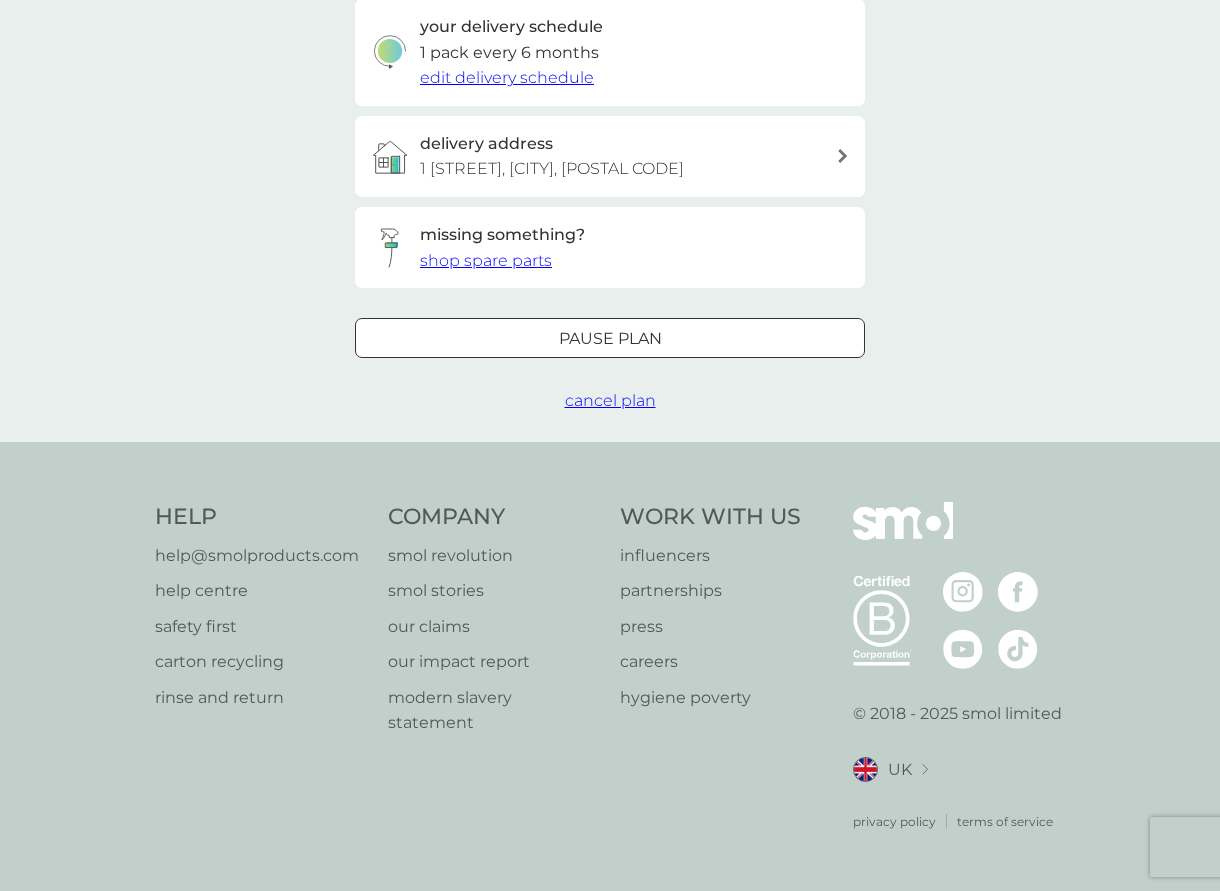 scroll, scrollTop: 0, scrollLeft: 0, axis: both 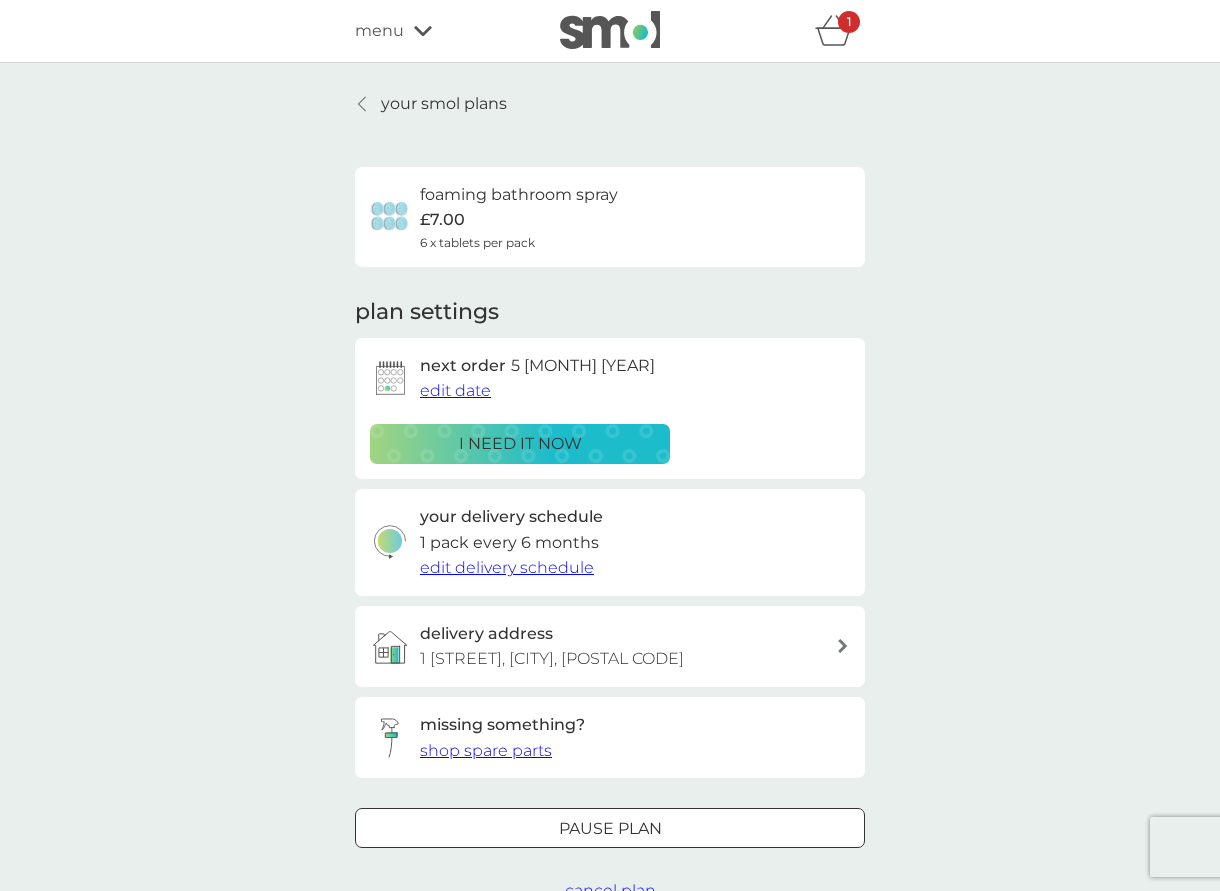 drag, startPoint x: 538, startPoint y: 569, endPoint x: 731, endPoint y: 348, distance: 293.41098 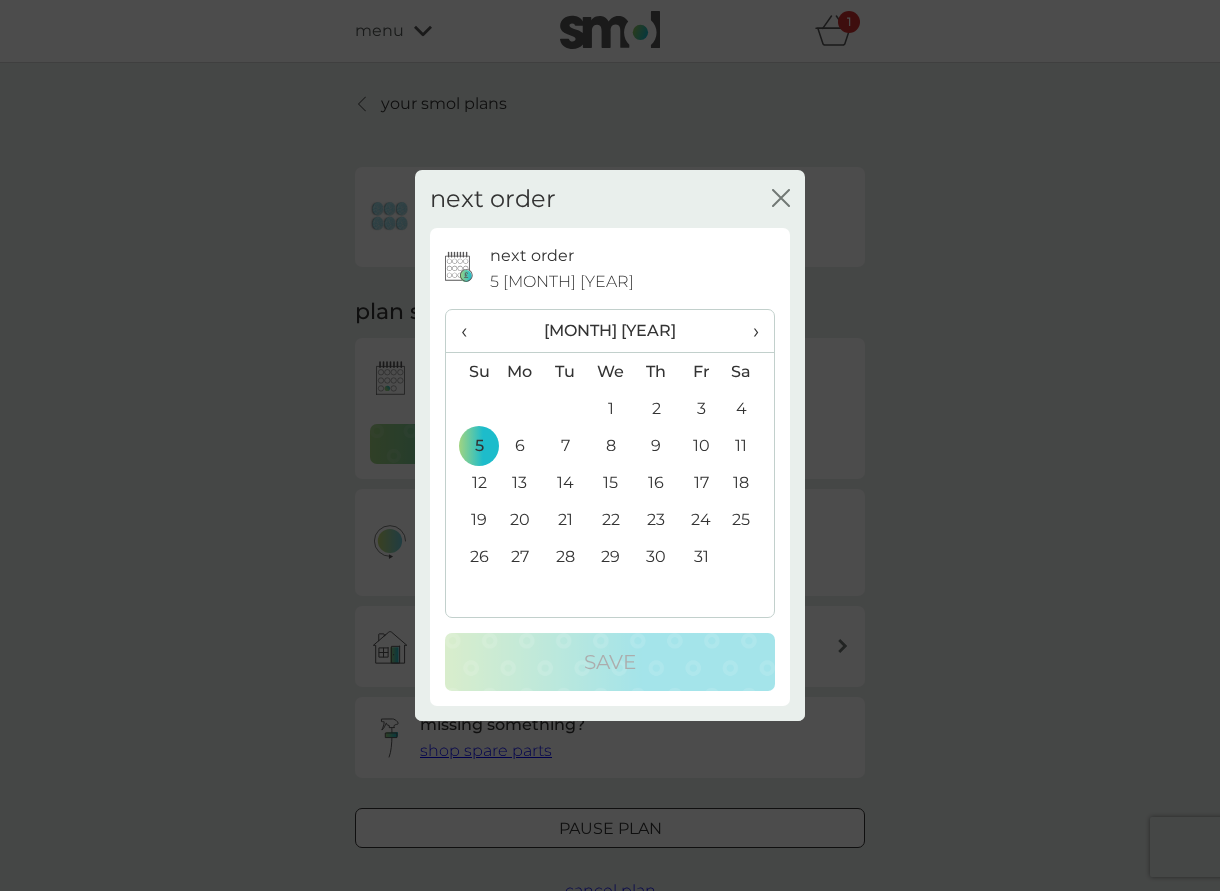 click on "›" at bounding box center [749, 331] 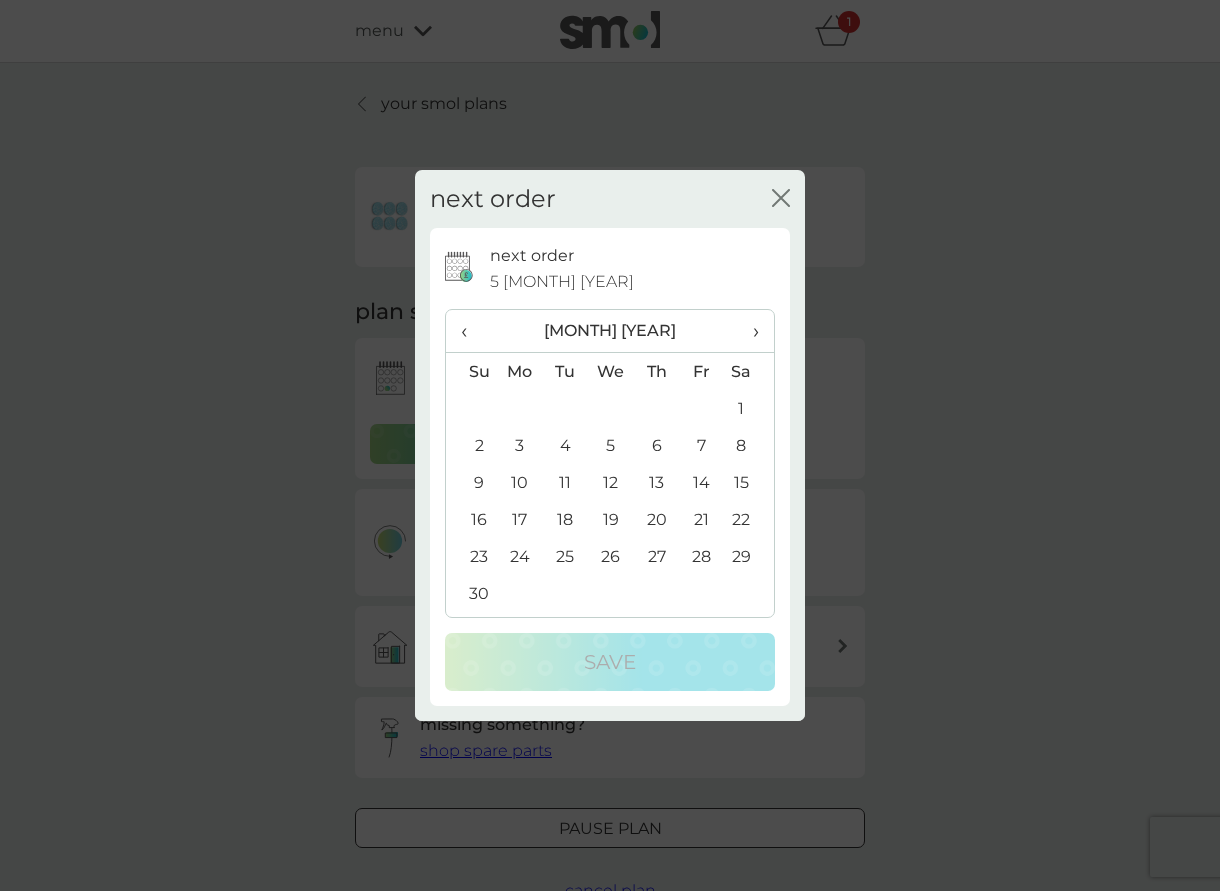 click on "›" at bounding box center (749, 331) 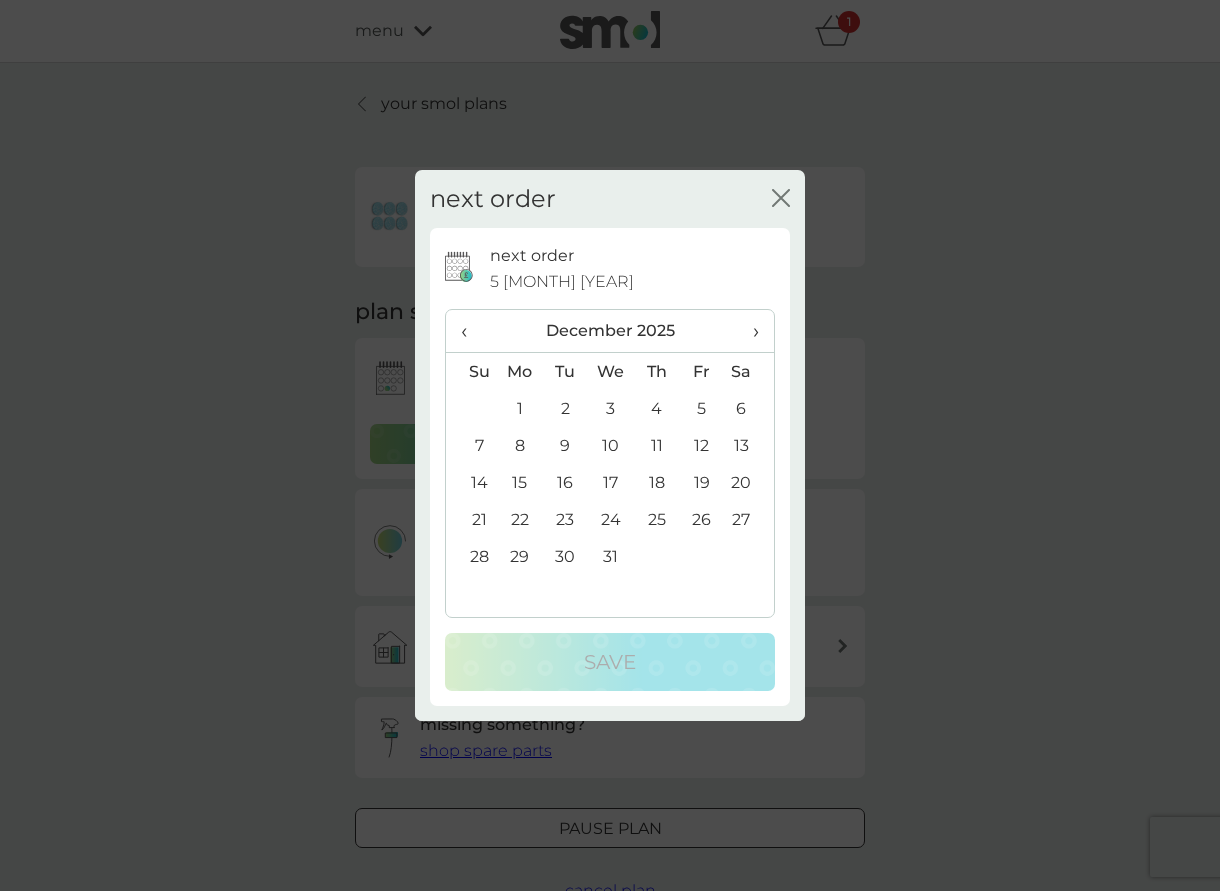 click on "2" at bounding box center (565, 408) 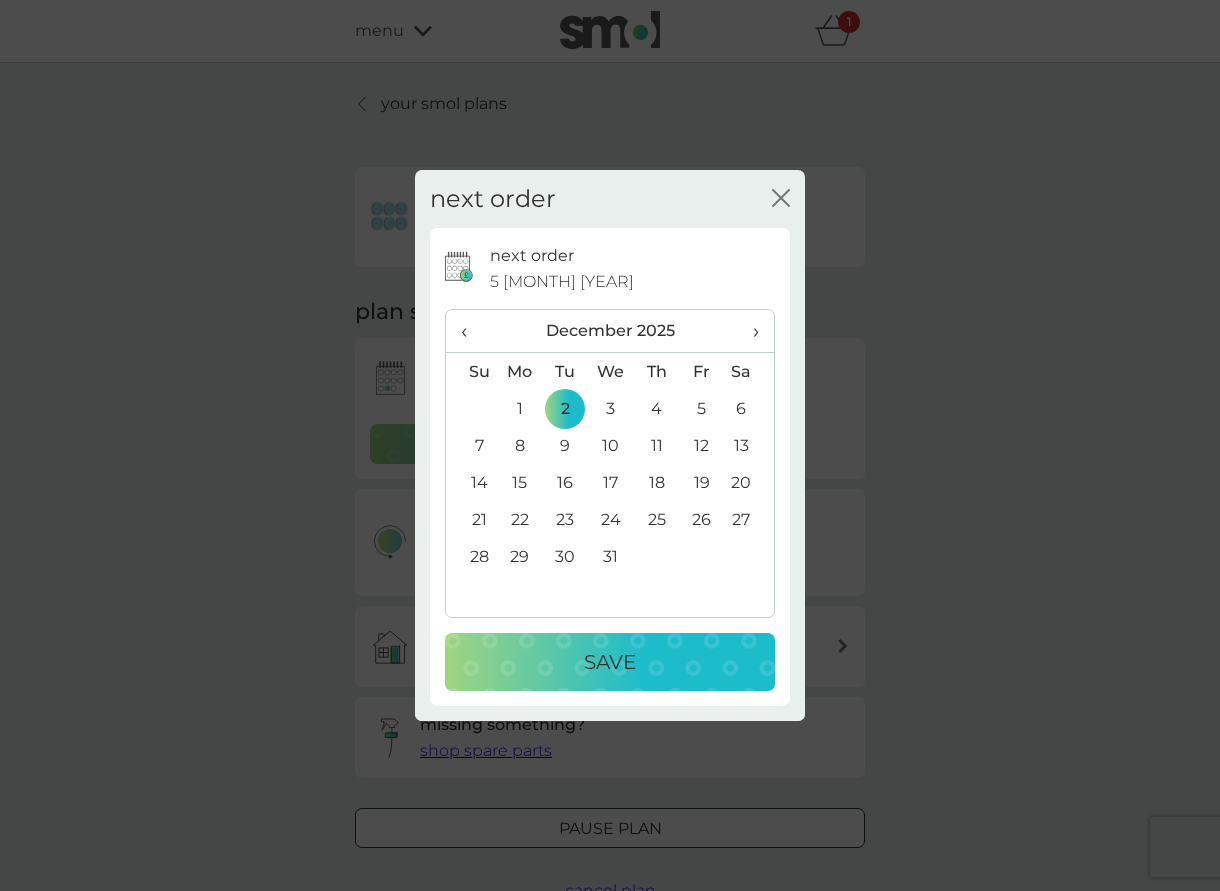 click on "Save" at bounding box center (610, 662) 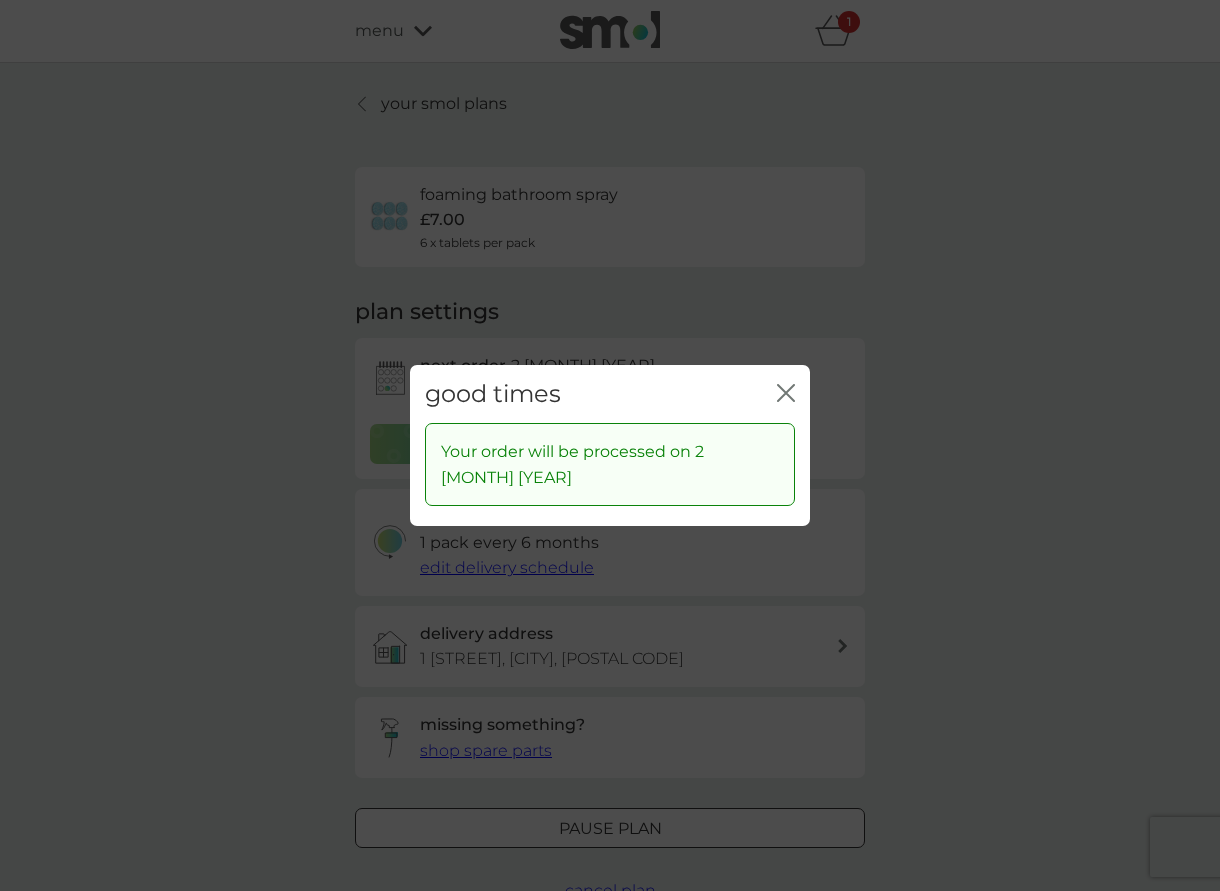 click on "close" 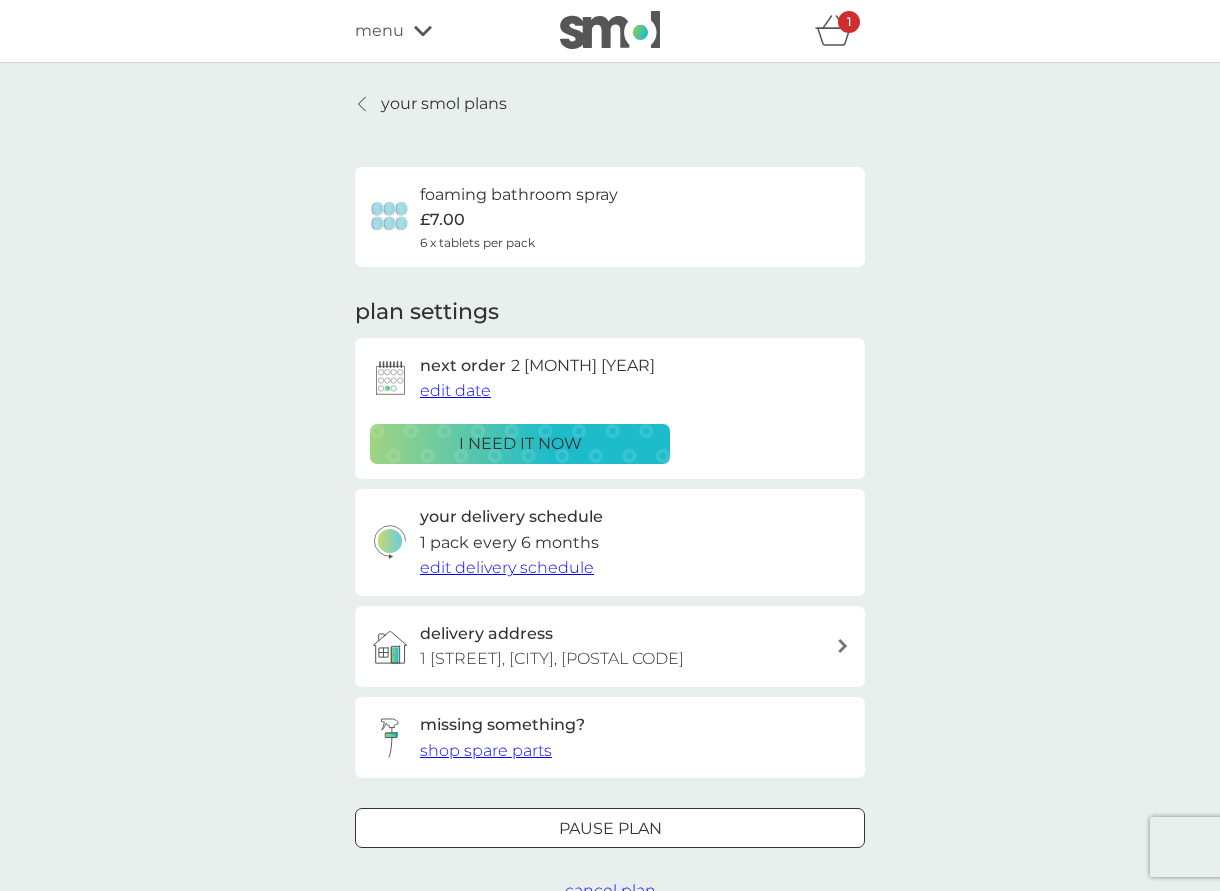 click on "your smol plans" at bounding box center (444, 104) 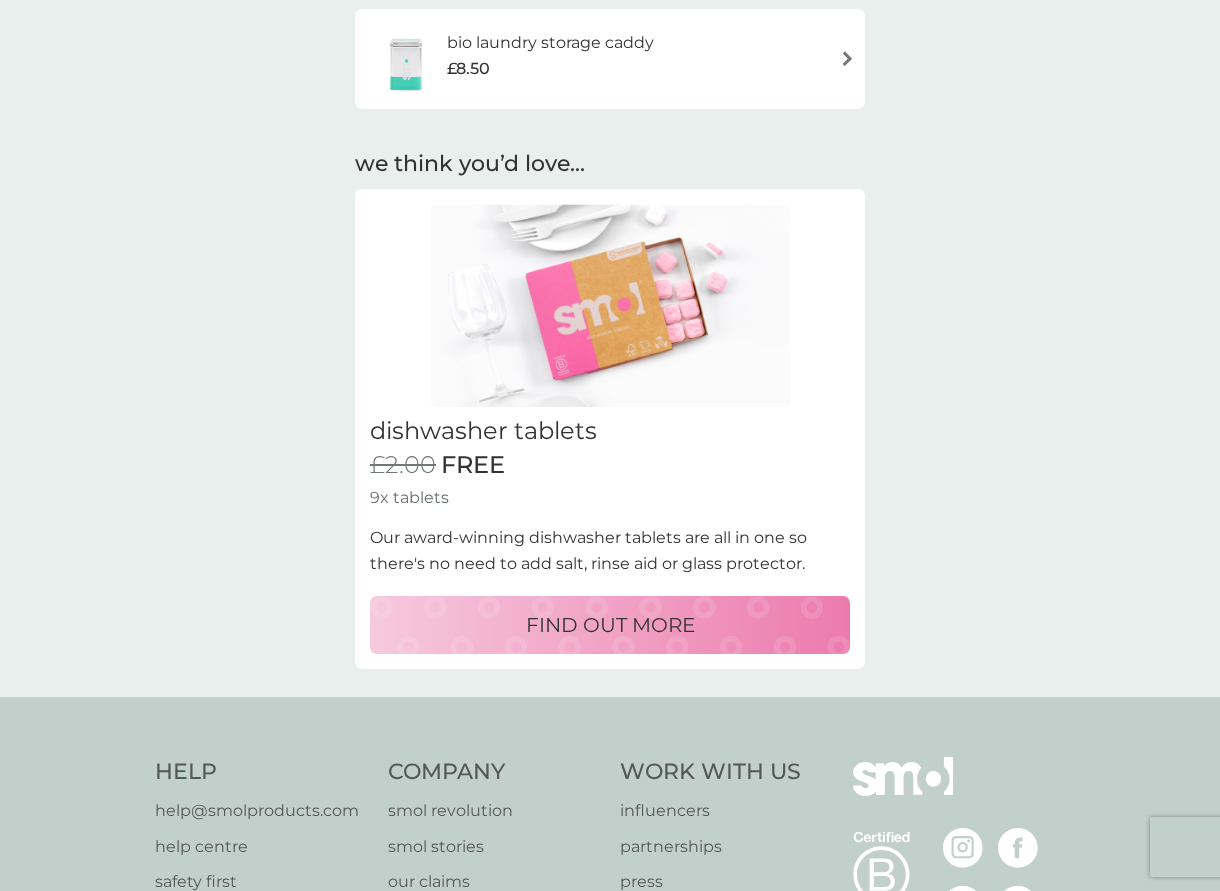 scroll, scrollTop: 1600, scrollLeft: 0, axis: vertical 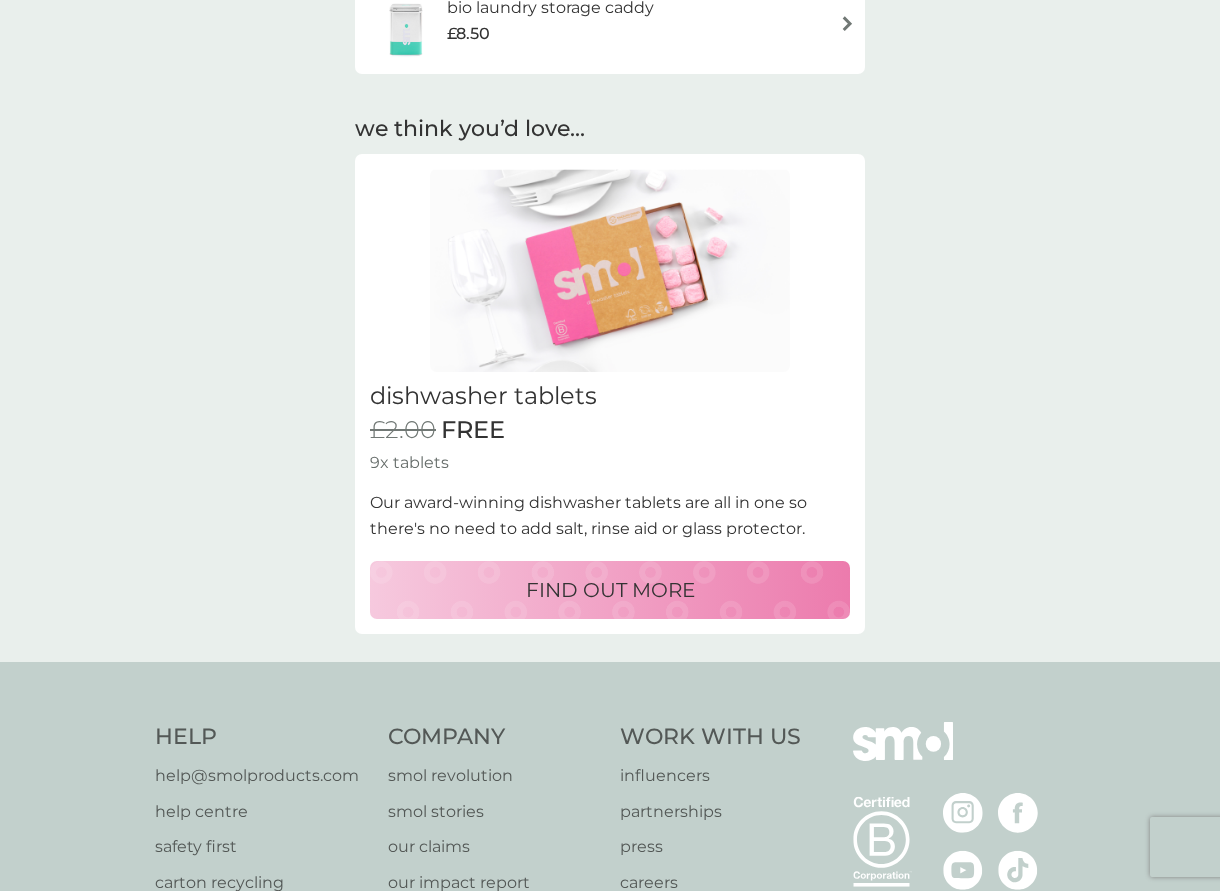 click on "FIND OUT MORE" at bounding box center [610, 590] 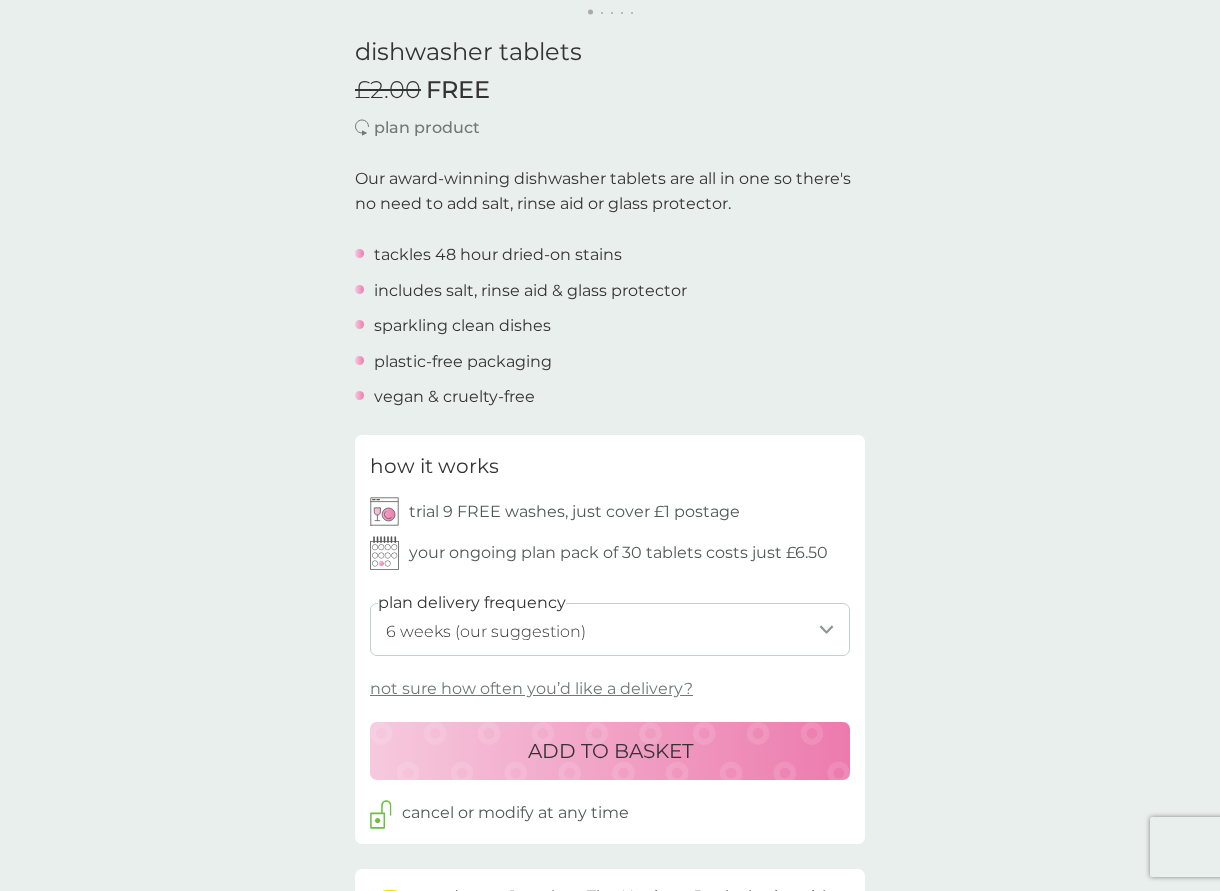 scroll, scrollTop: 500, scrollLeft: 0, axis: vertical 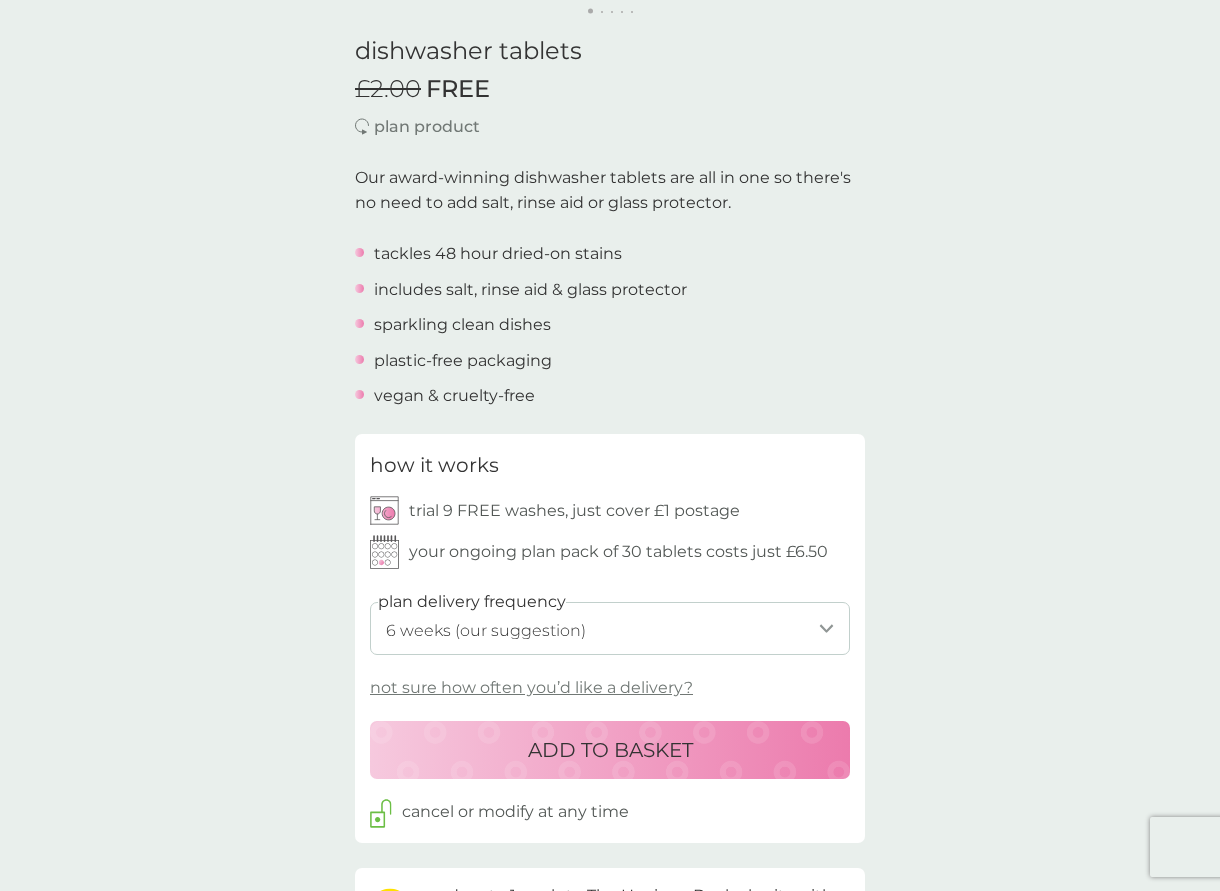 click on "1 week  2 weeks  3 weeks  4 weeks  5 weeks  6 weeks (our suggestion) 7 weeks  8 weeks  9 weeks  10 weeks  11 weeks  12 weeks  13 weeks  14 weeks  15 weeks  16 weeks  17 weeks" at bounding box center [610, 628] 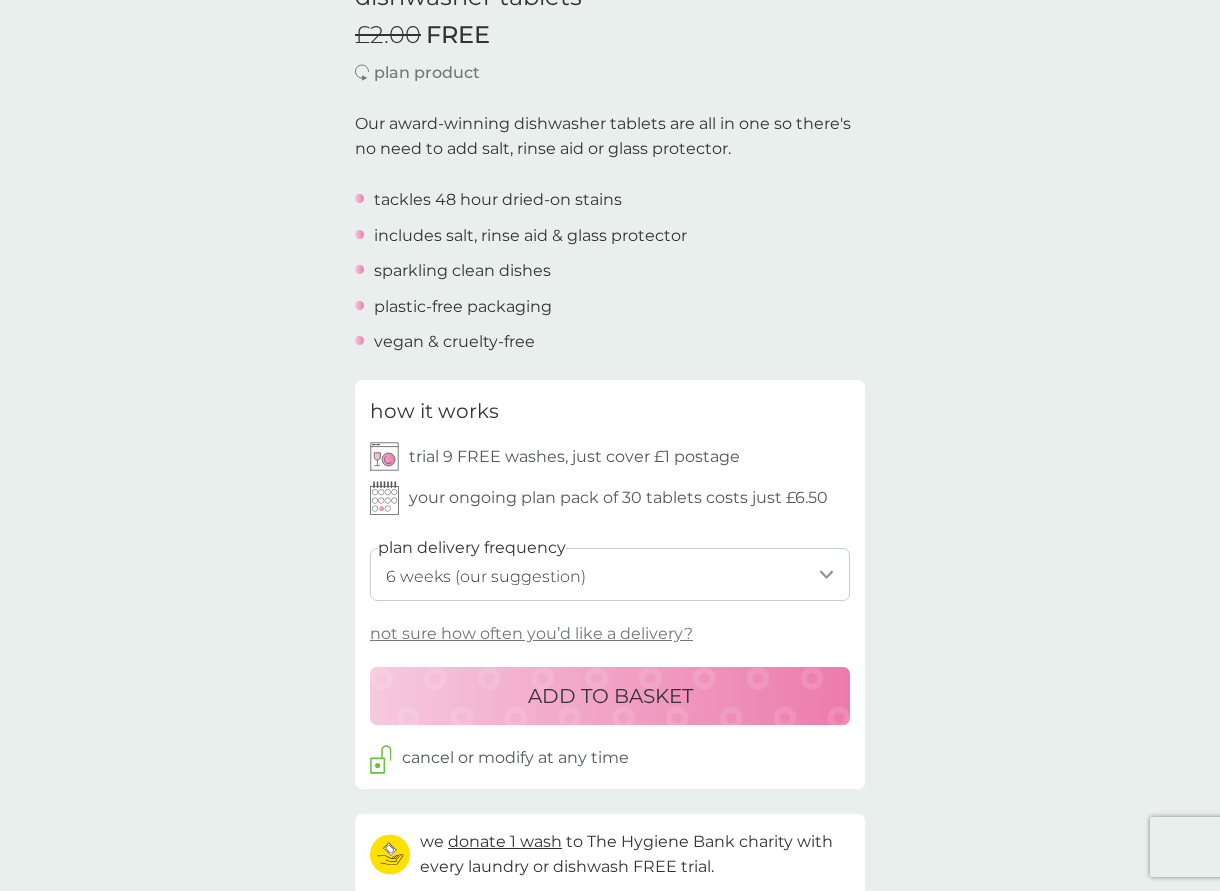 scroll, scrollTop: 600, scrollLeft: 0, axis: vertical 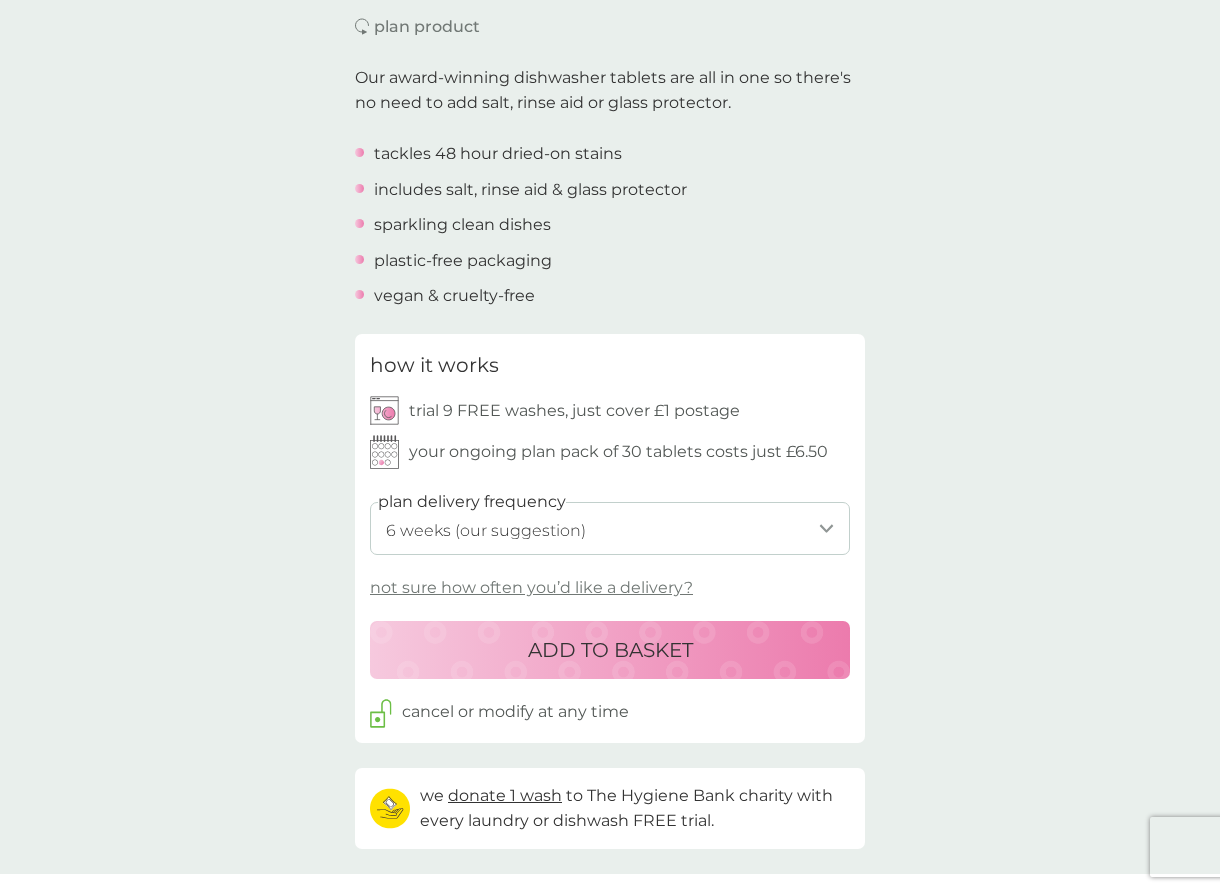 click on "1 week  2 weeks  3 weeks  4 weeks  5 weeks  6 weeks (our suggestion) 7 weeks  8 weeks  9 weeks  10 weeks  11 weeks  12 weeks  13 weeks  14 weeks  15 weeks  16 weeks  17 weeks" at bounding box center [610, 528] 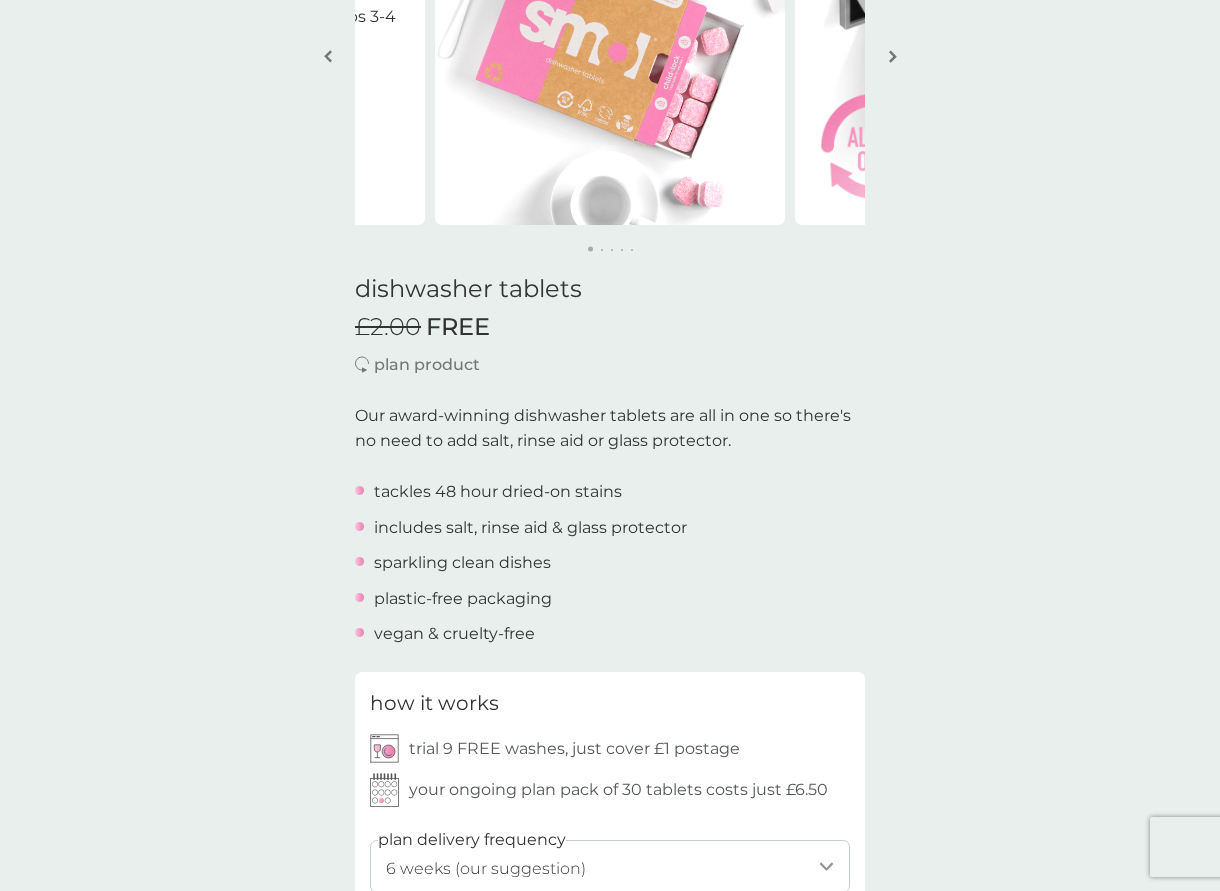 scroll, scrollTop: 300, scrollLeft: 0, axis: vertical 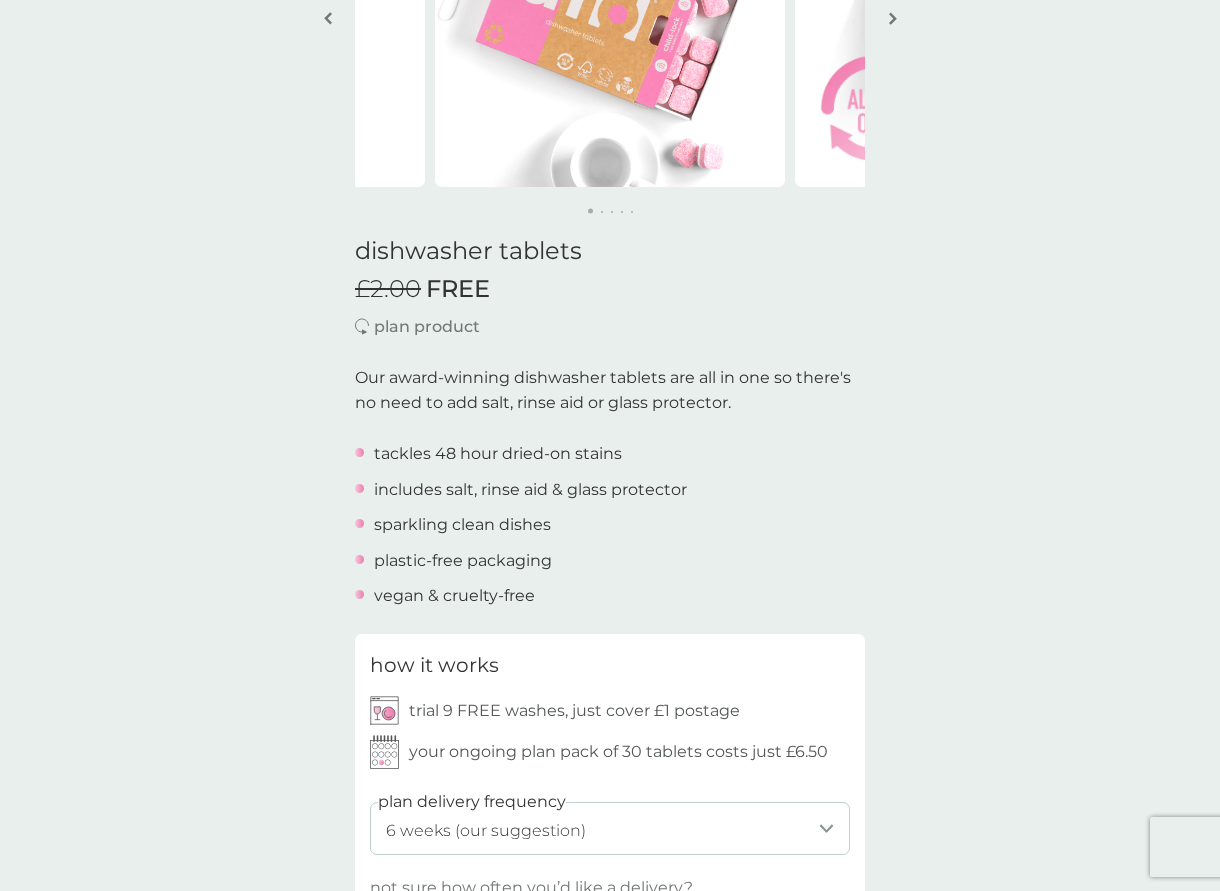 click on "trial 9 FREE washes, just cover £1 postage" at bounding box center (574, 711) 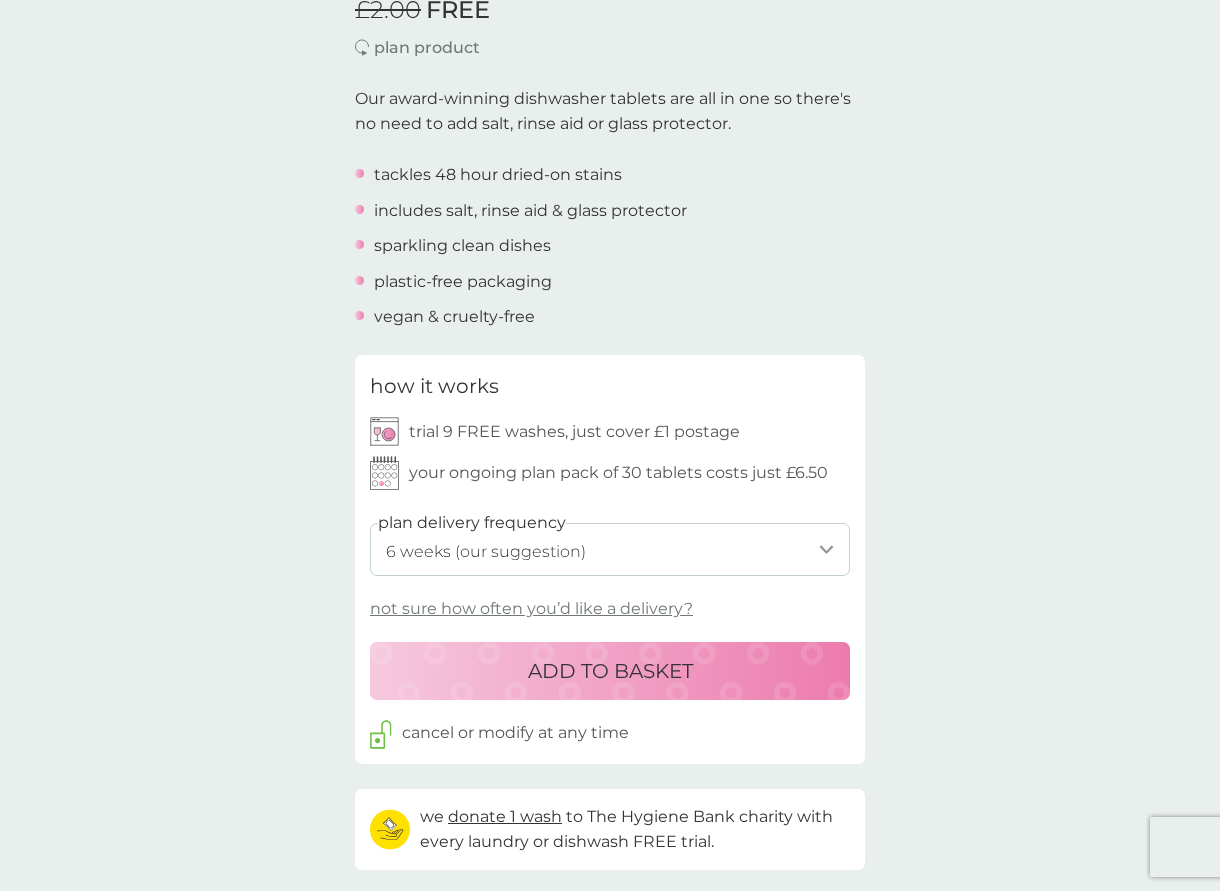scroll, scrollTop: 600, scrollLeft: 0, axis: vertical 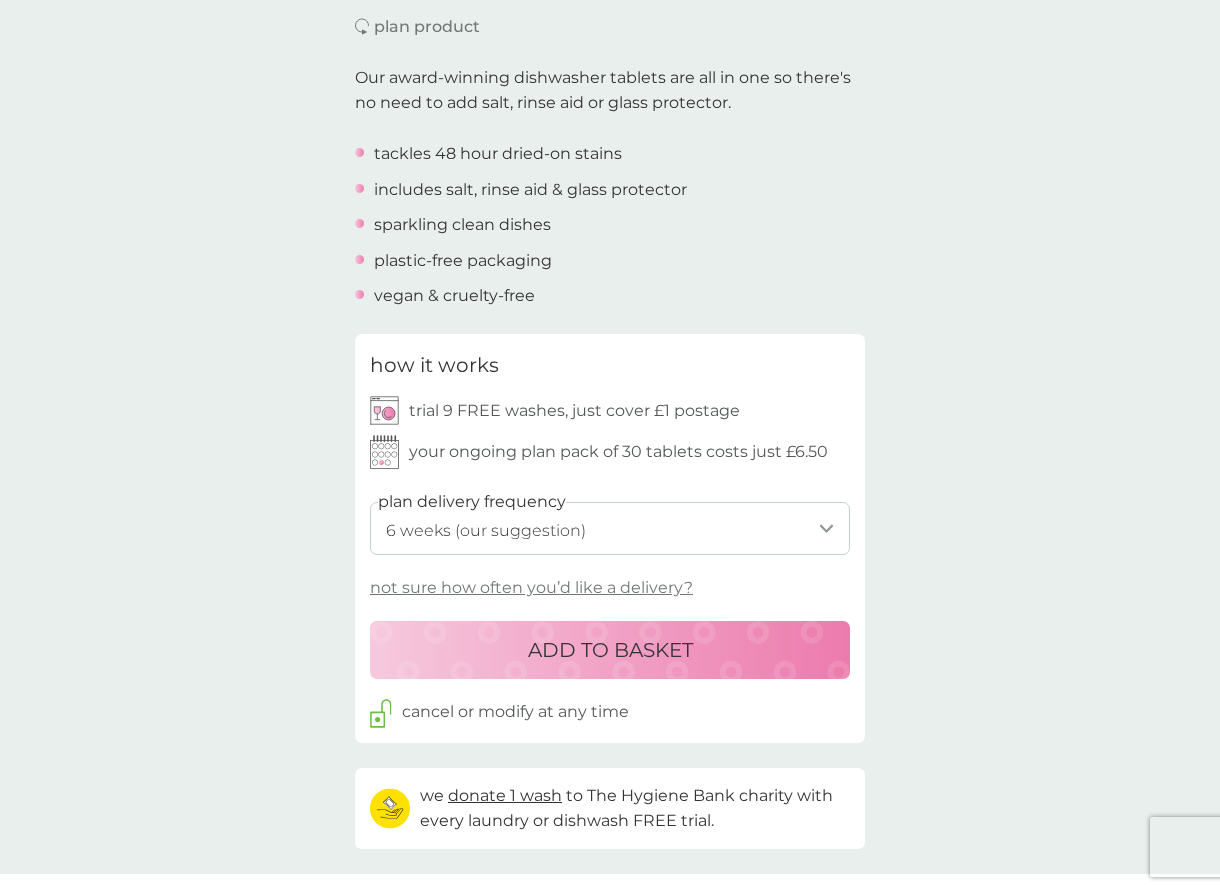 click on "1 week  2 weeks  3 weeks  4 weeks  5 weeks  6 weeks (our suggestion) 7 weeks  8 weeks  9 weeks  10 weeks  11 weeks  12 weeks  13 weeks  14 weeks  15 weeks  16 weeks  17 weeks" at bounding box center (610, 528) 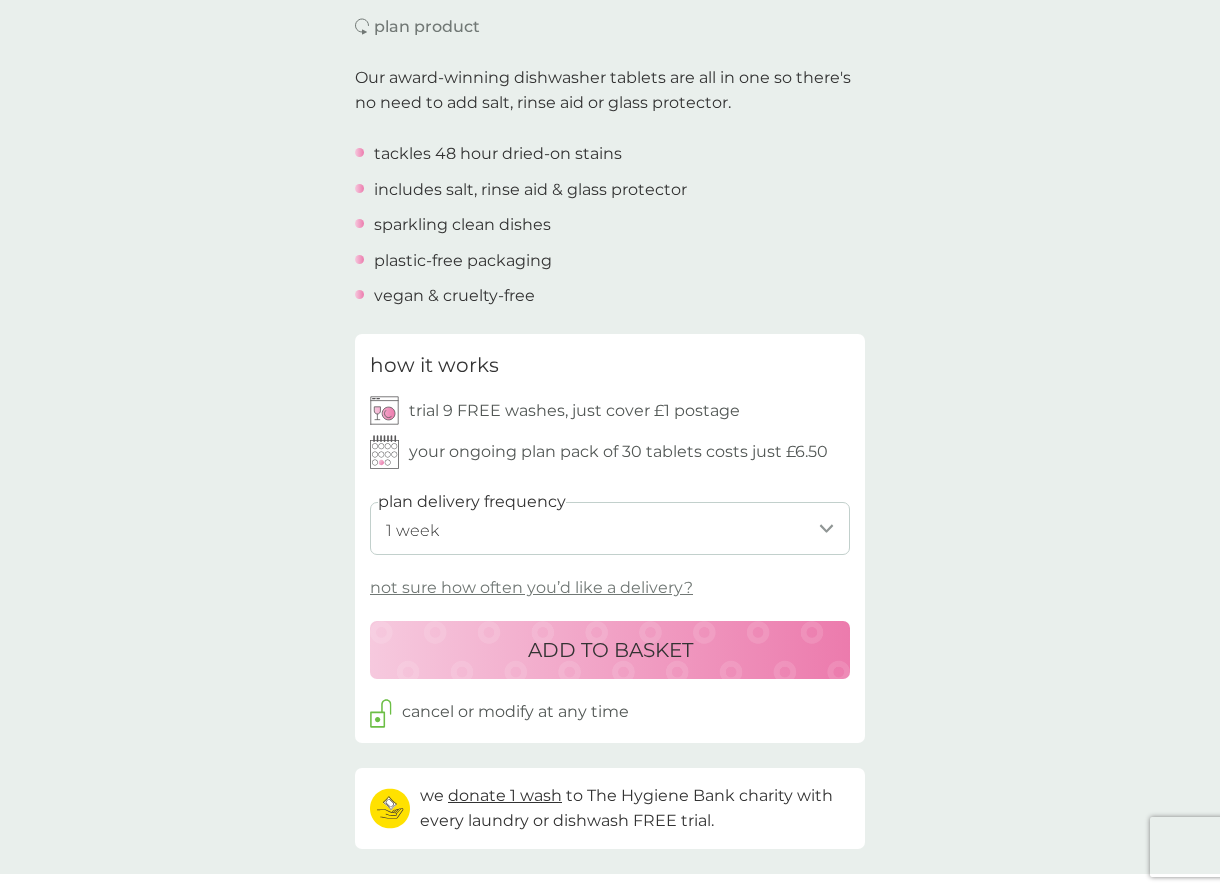 click on "1 week  2 weeks  3 weeks  4 weeks  5 weeks  6 weeks (our suggestion) 7 weeks  8 weeks  9 weeks  10 weeks  11 weeks  12 weeks  13 weeks  14 weeks  15 weeks  16 weeks  17 weeks" at bounding box center [610, 528] 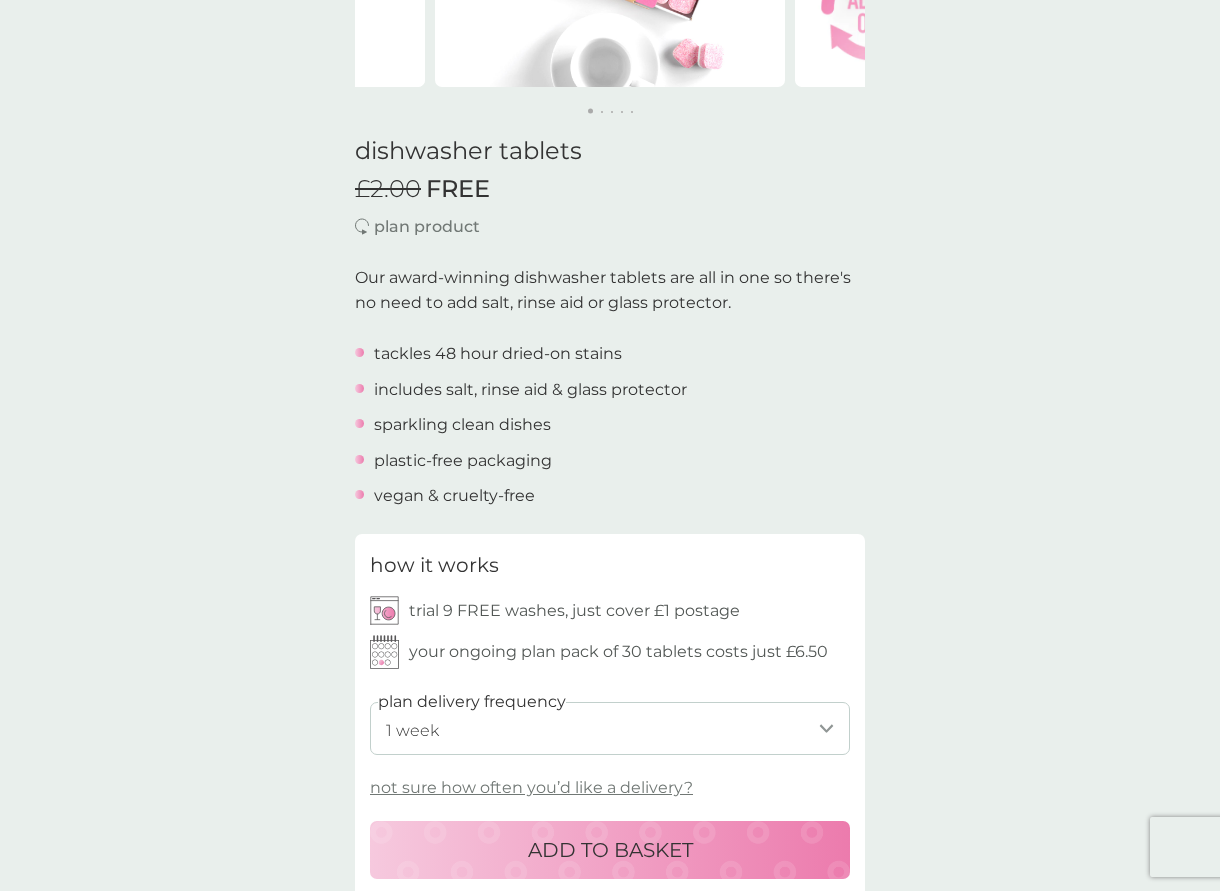 scroll, scrollTop: 500, scrollLeft: 0, axis: vertical 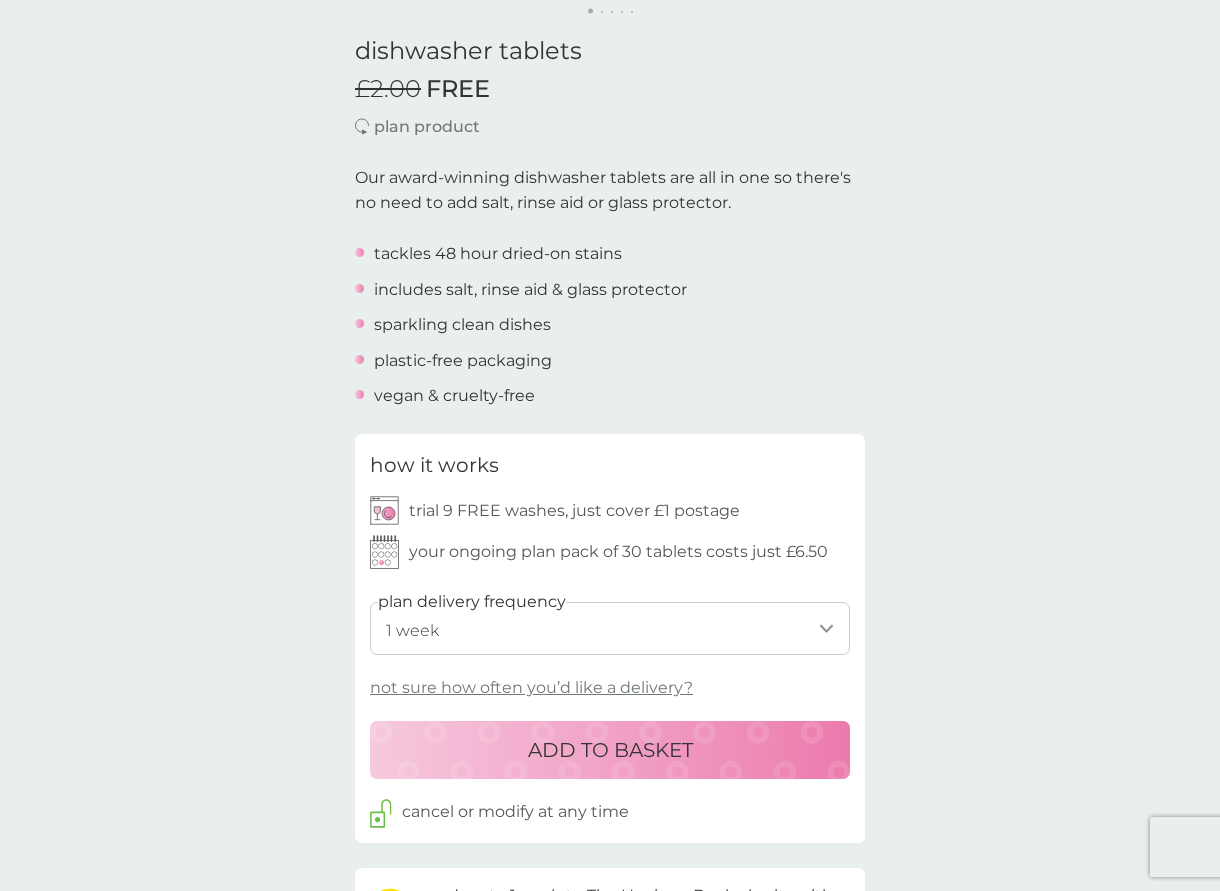 click on "1 week  2 weeks  3 weeks  4 weeks  5 weeks  6 weeks (our suggestion) 7 weeks  8 weeks  9 weeks  10 weeks  11 weeks  12 weeks  13 weeks  14 weeks  15 weeks  16 weeks  17 weeks" at bounding box center [610, 628] 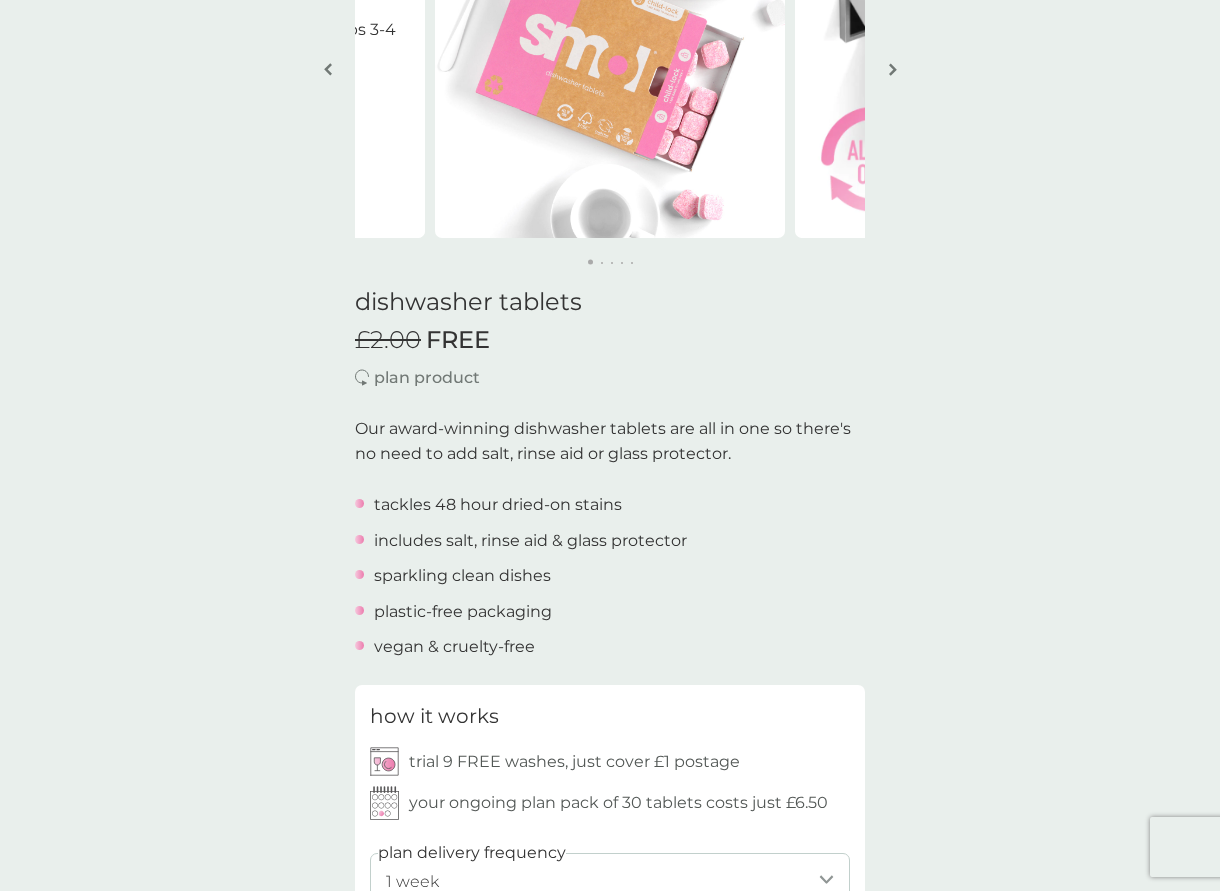 scroll, scrollTop: 300, scrollLeft: 0, axis: vertical 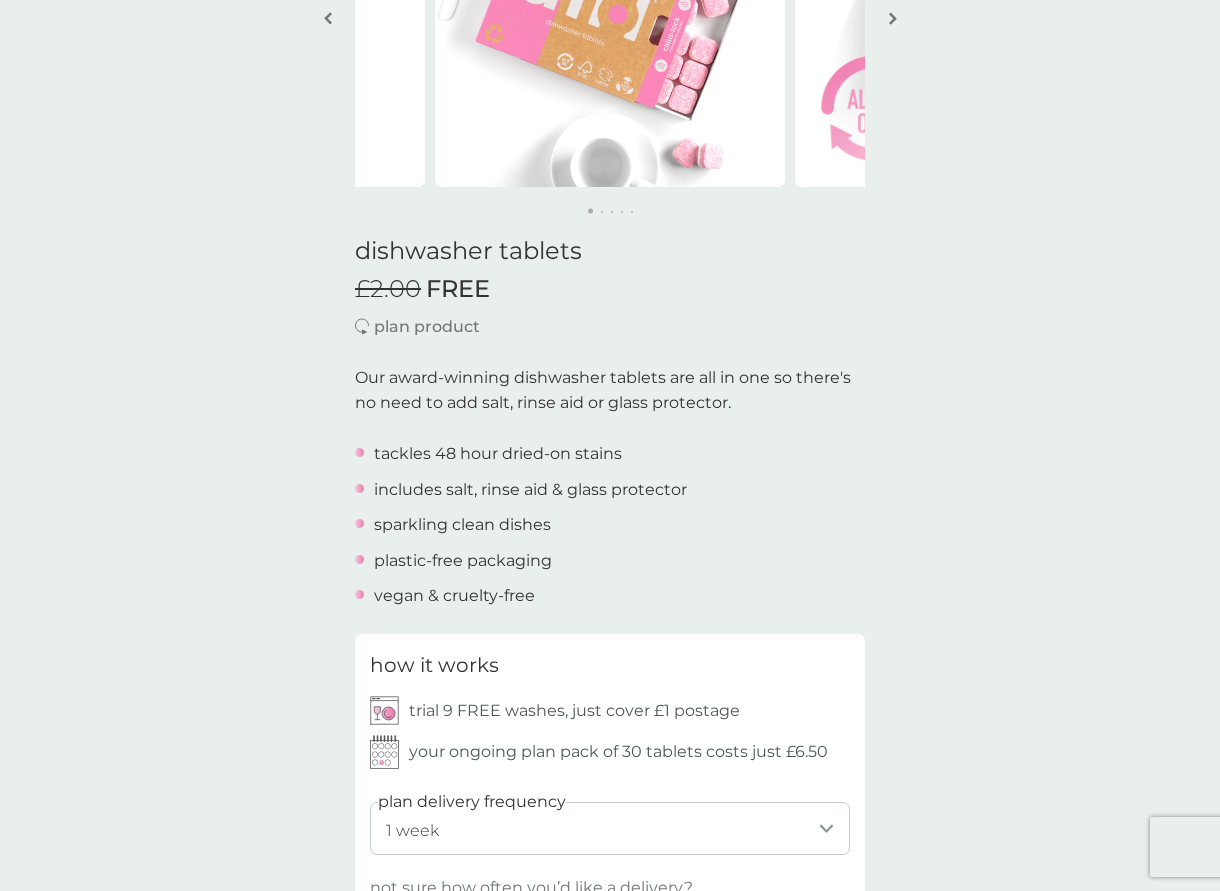 click on "trial 9 FREE washes, just cover £1 postage" at bounding box center (574, 711) 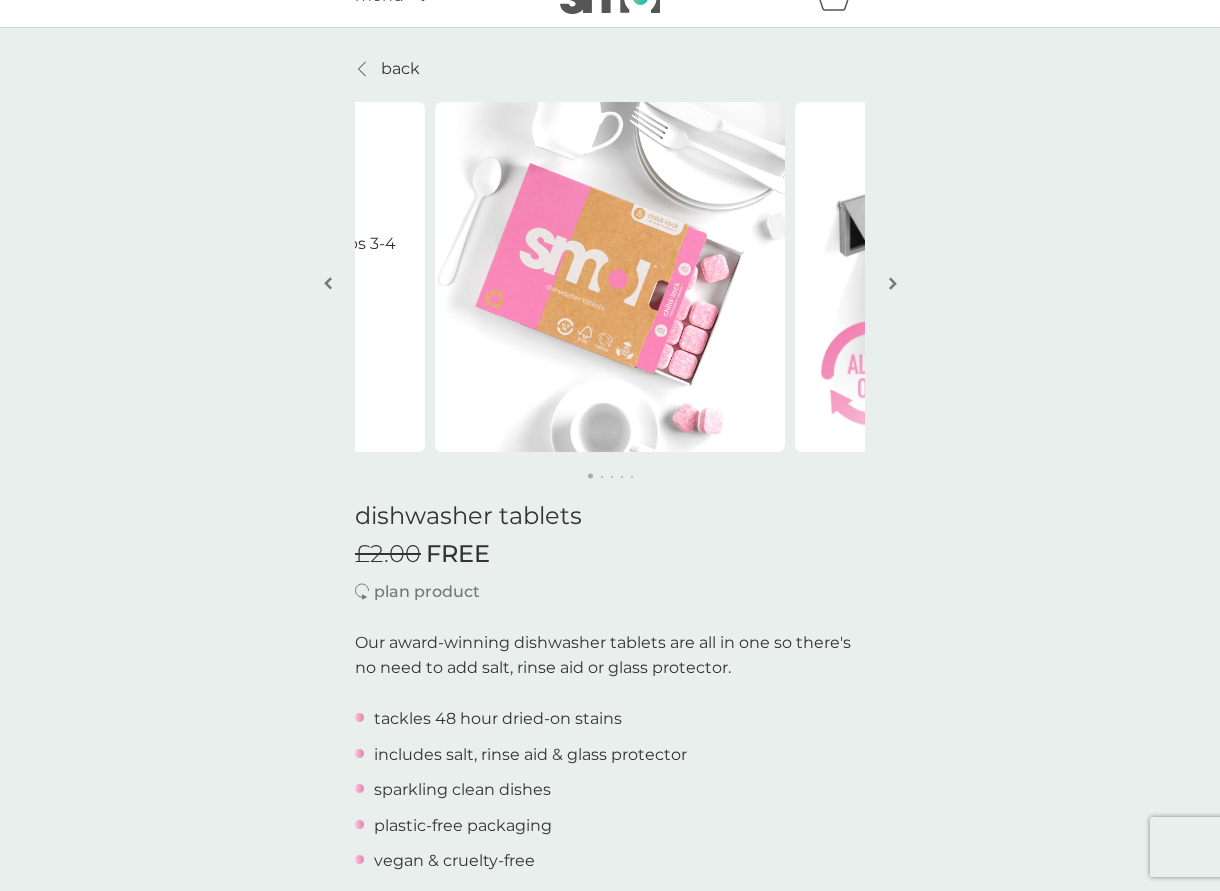 scroll, scrollTop: 0, scrollLeft: 0, axis: both 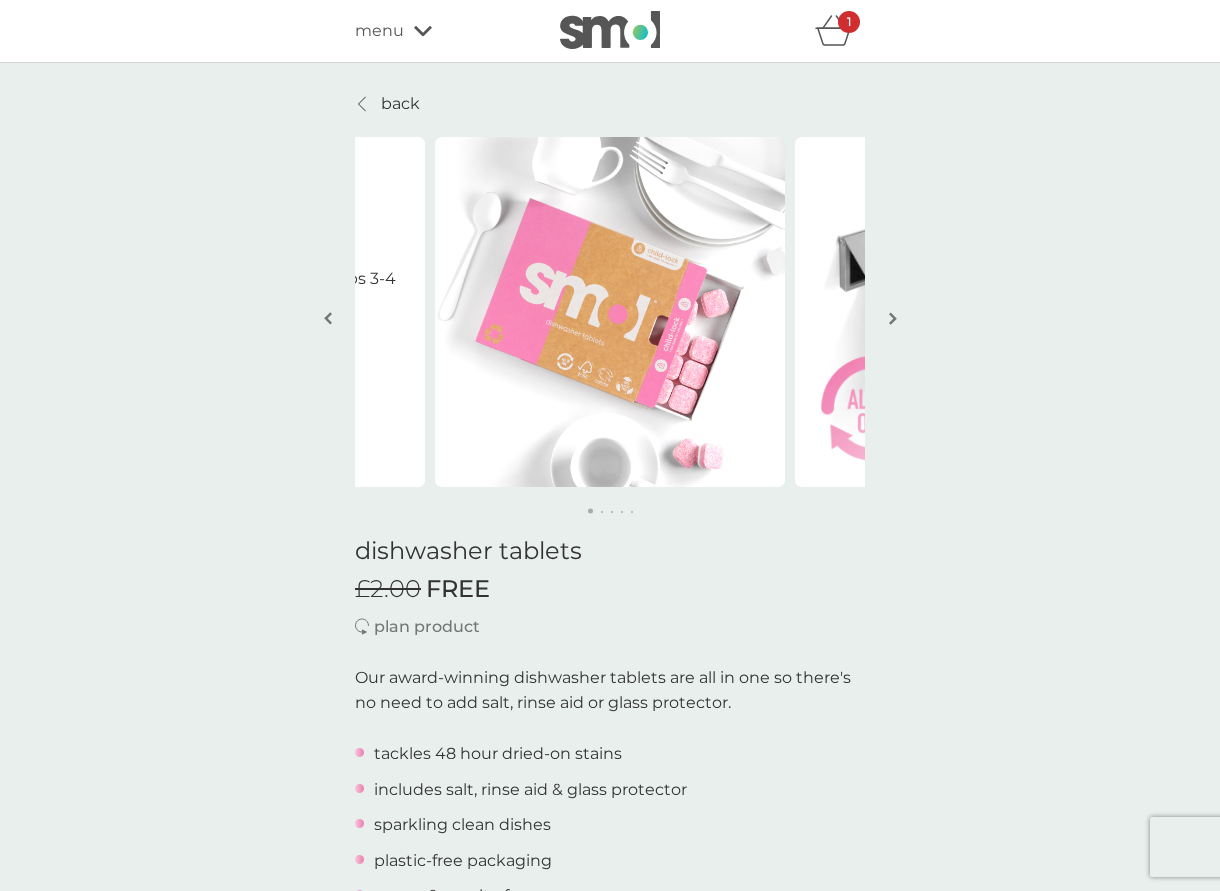 click 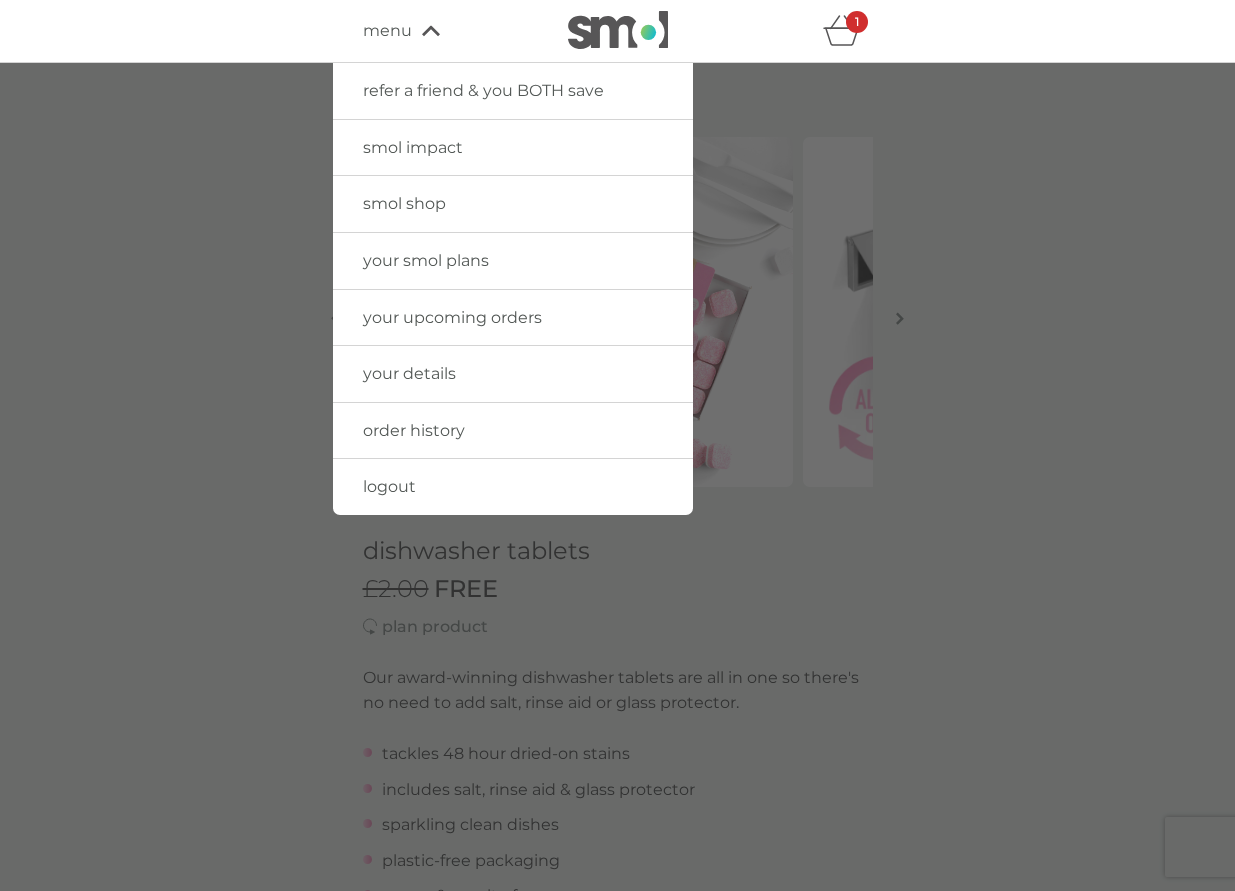 click 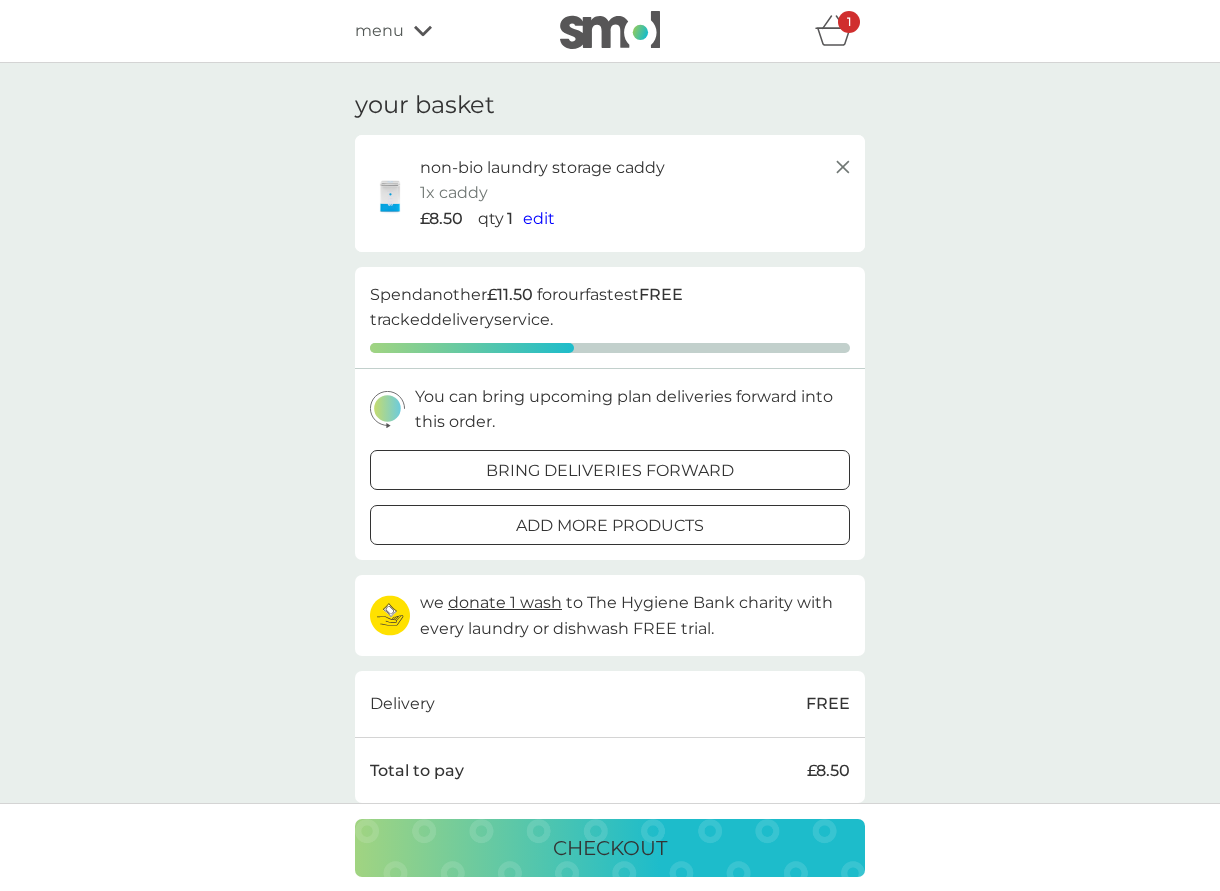 click on "edit" at bounding box center (539, 218) 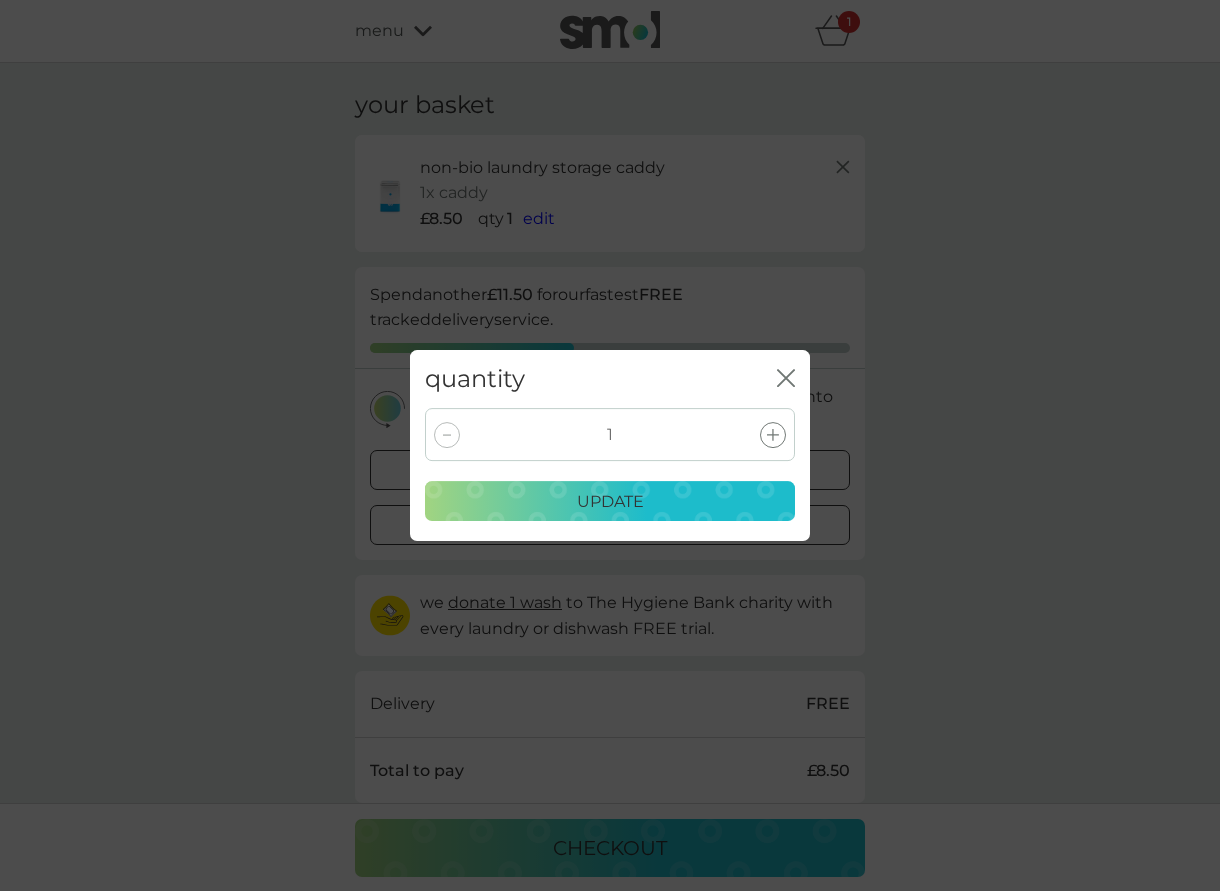 click on "close" 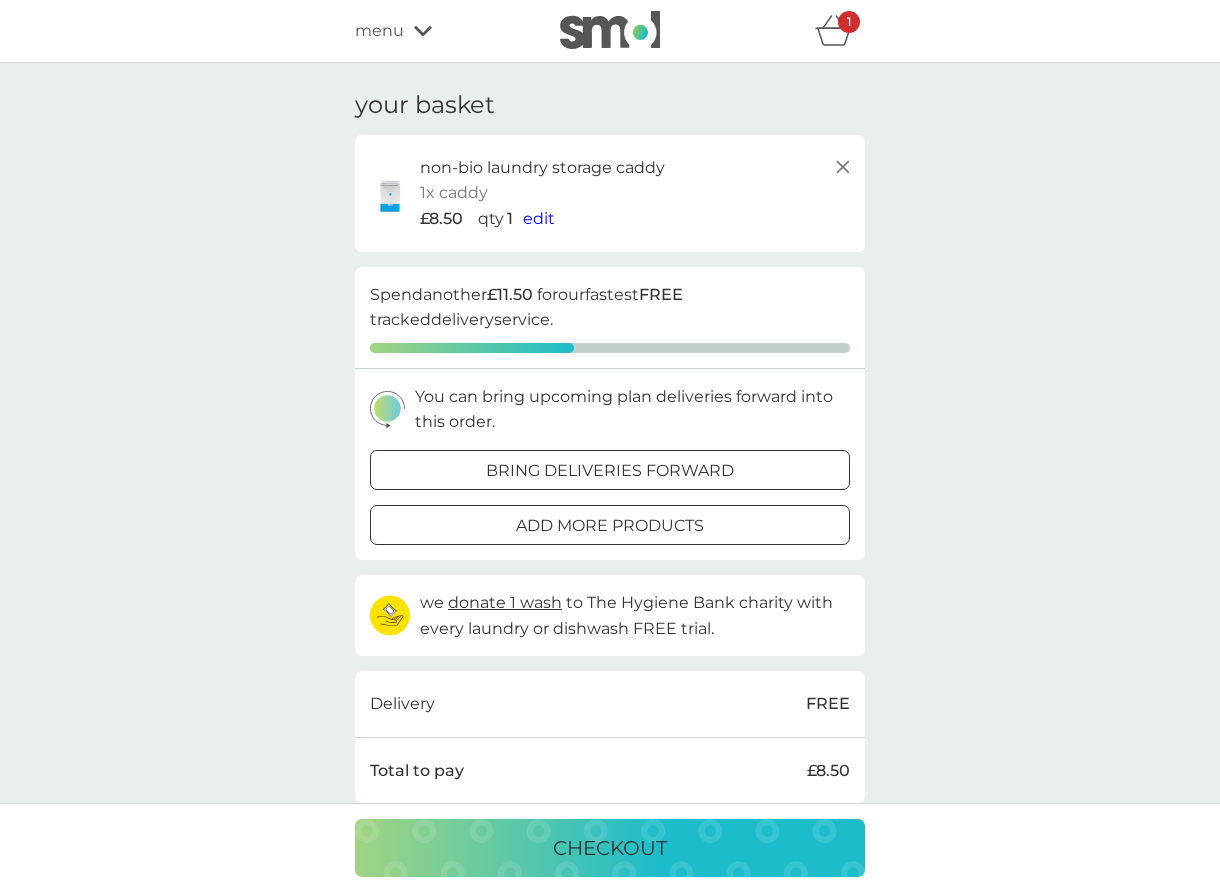 click on "checkout" at bounding box center (610, 848) 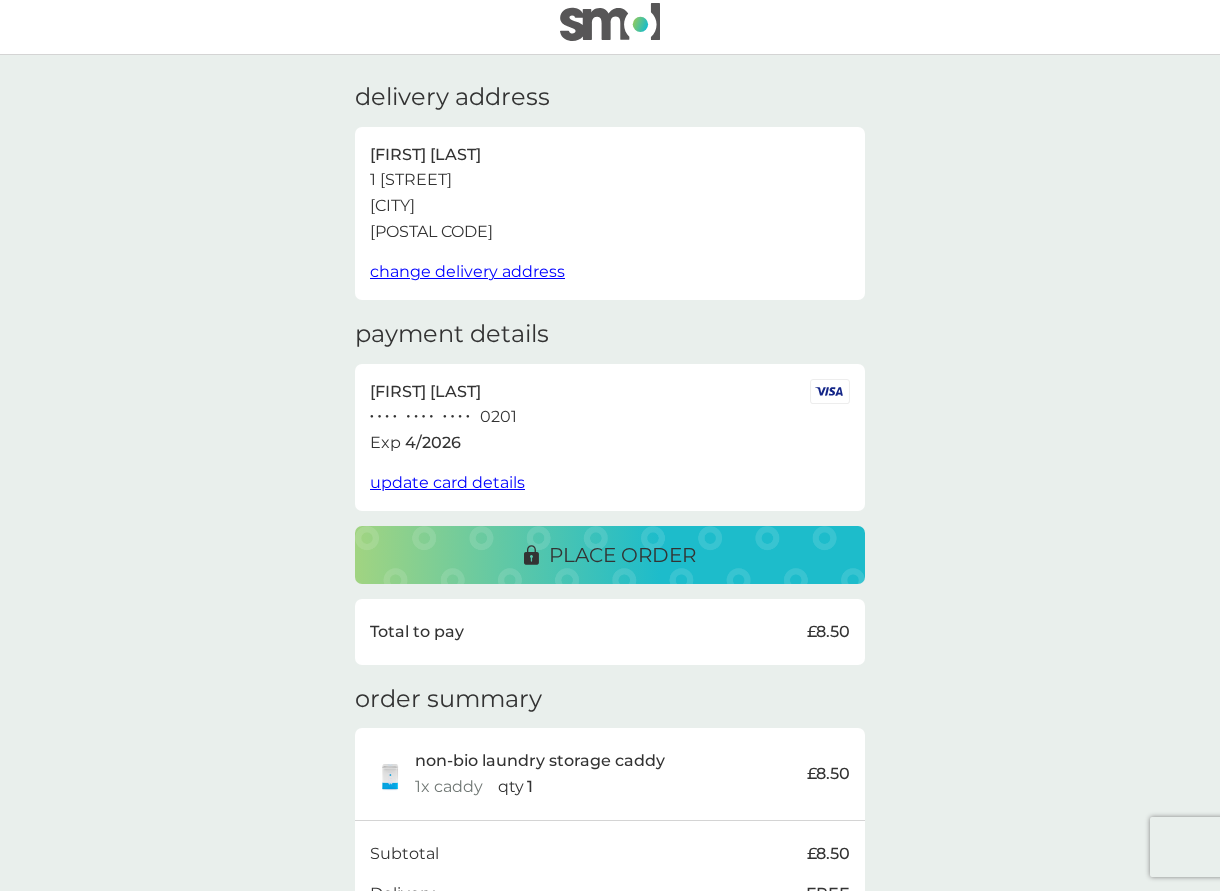 scroll, scrollTop: 0, scrollLeft: 0, axis: both 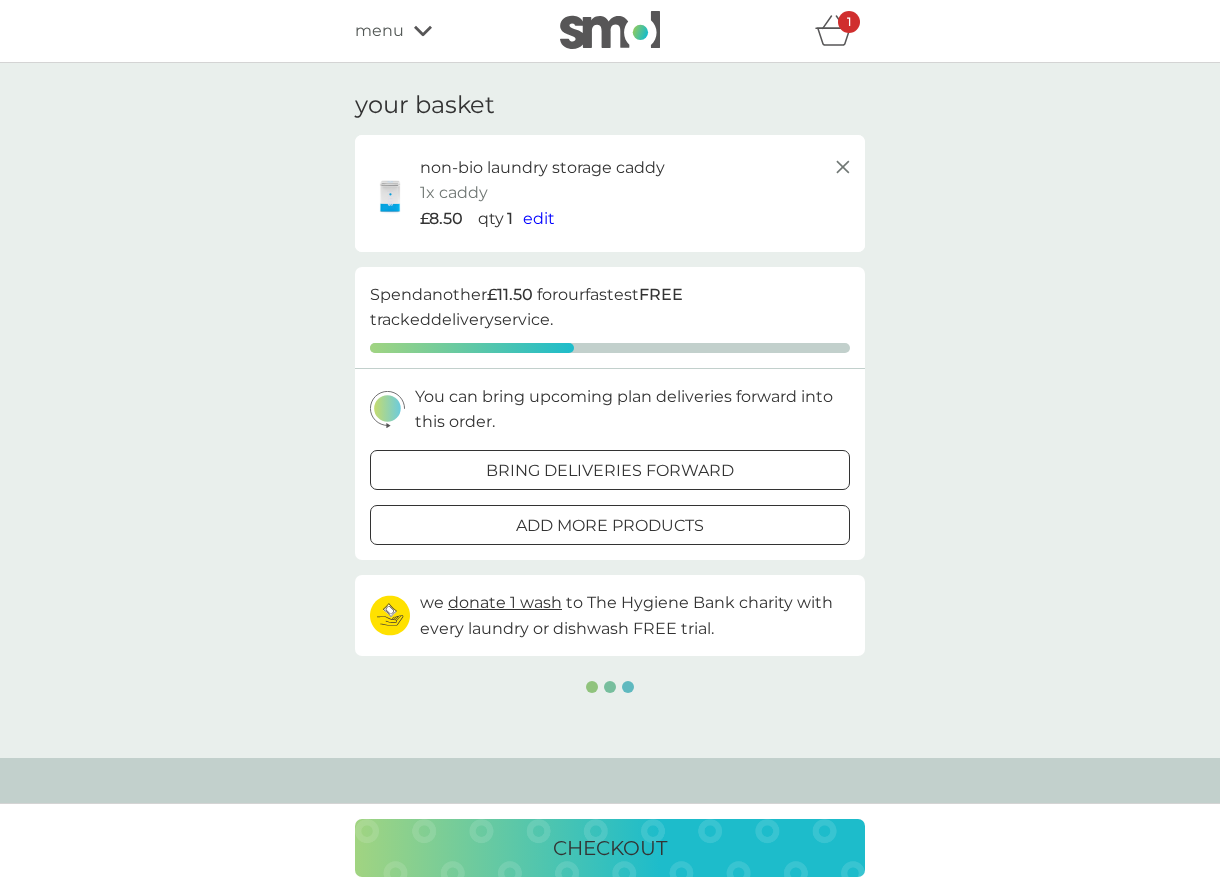 click at bounding box center [610, 470] 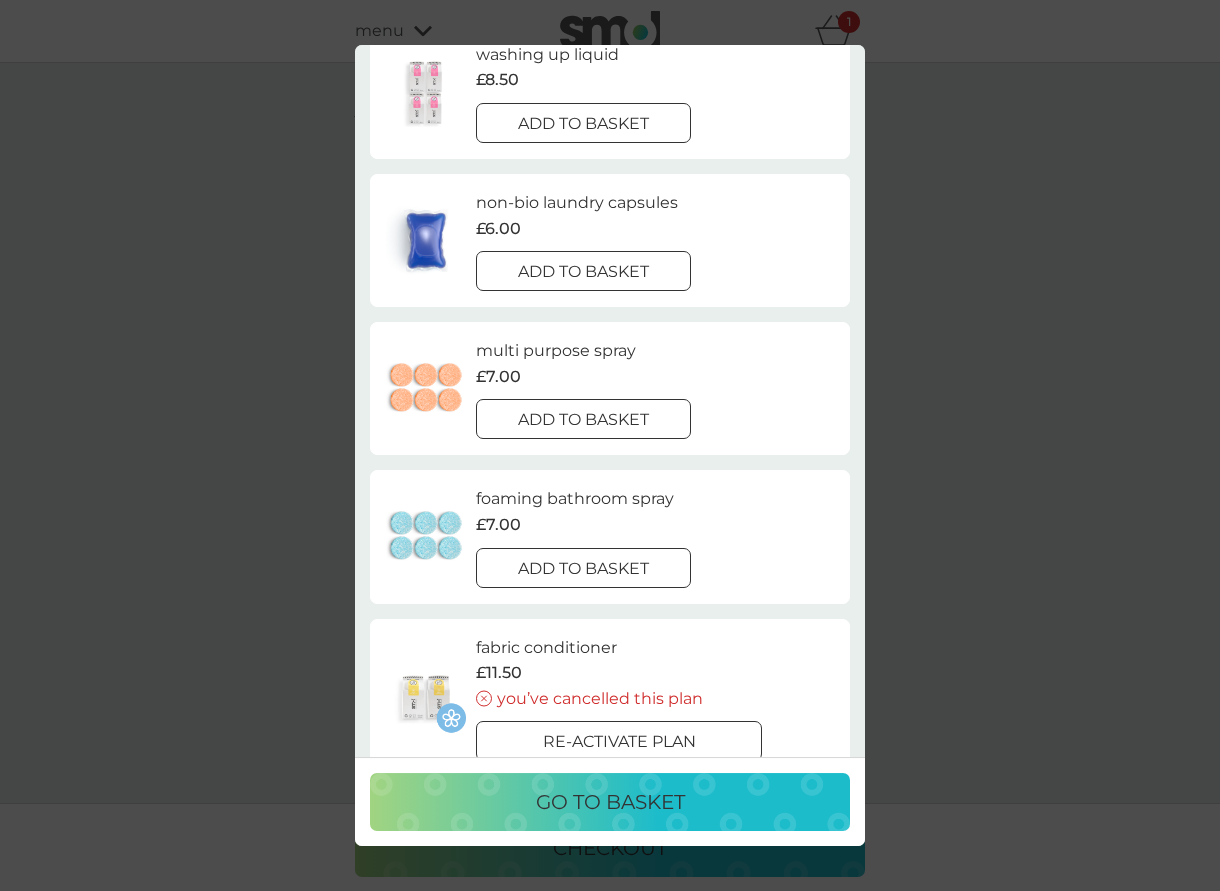 scroll, scrollTop: 561, scrollLeft: 0, axis: vertical 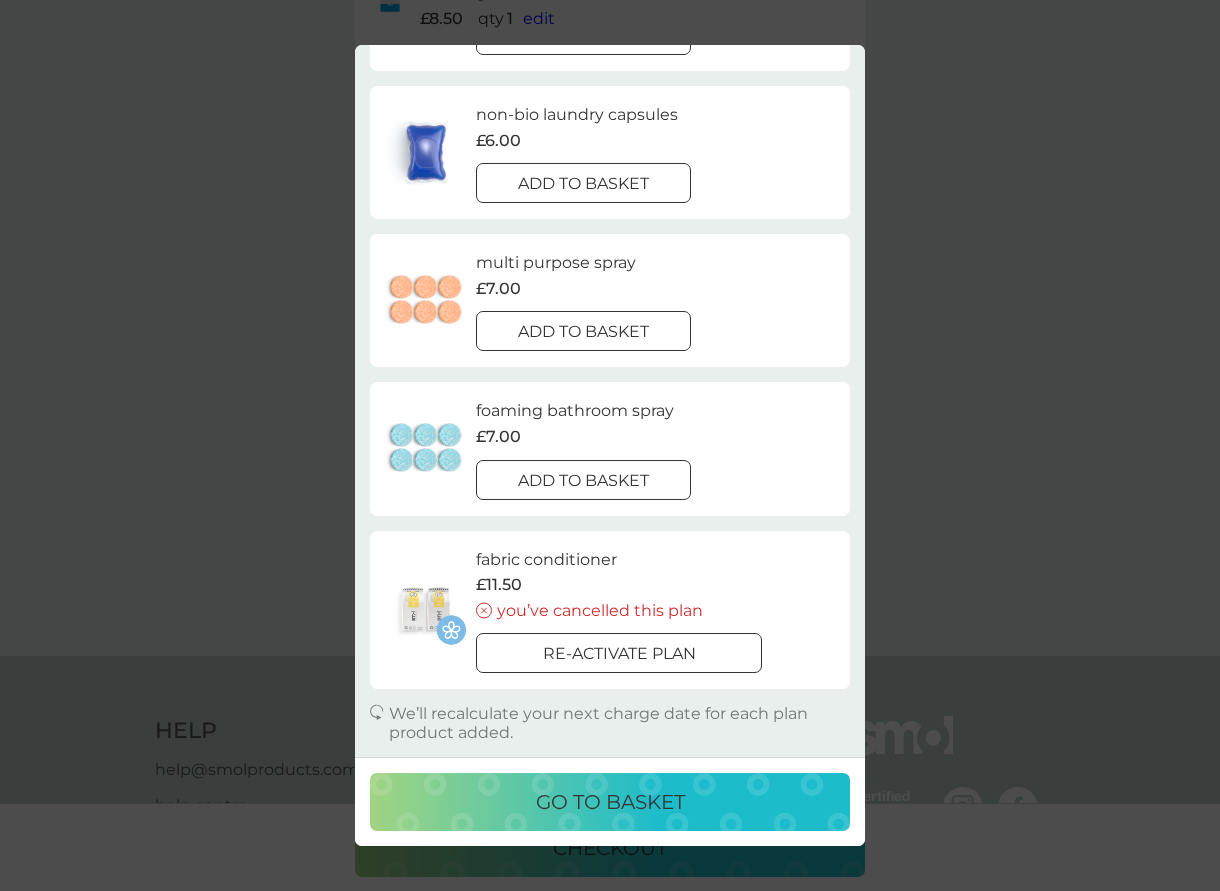 click on "go to basket" at bounding box center [610, 802] 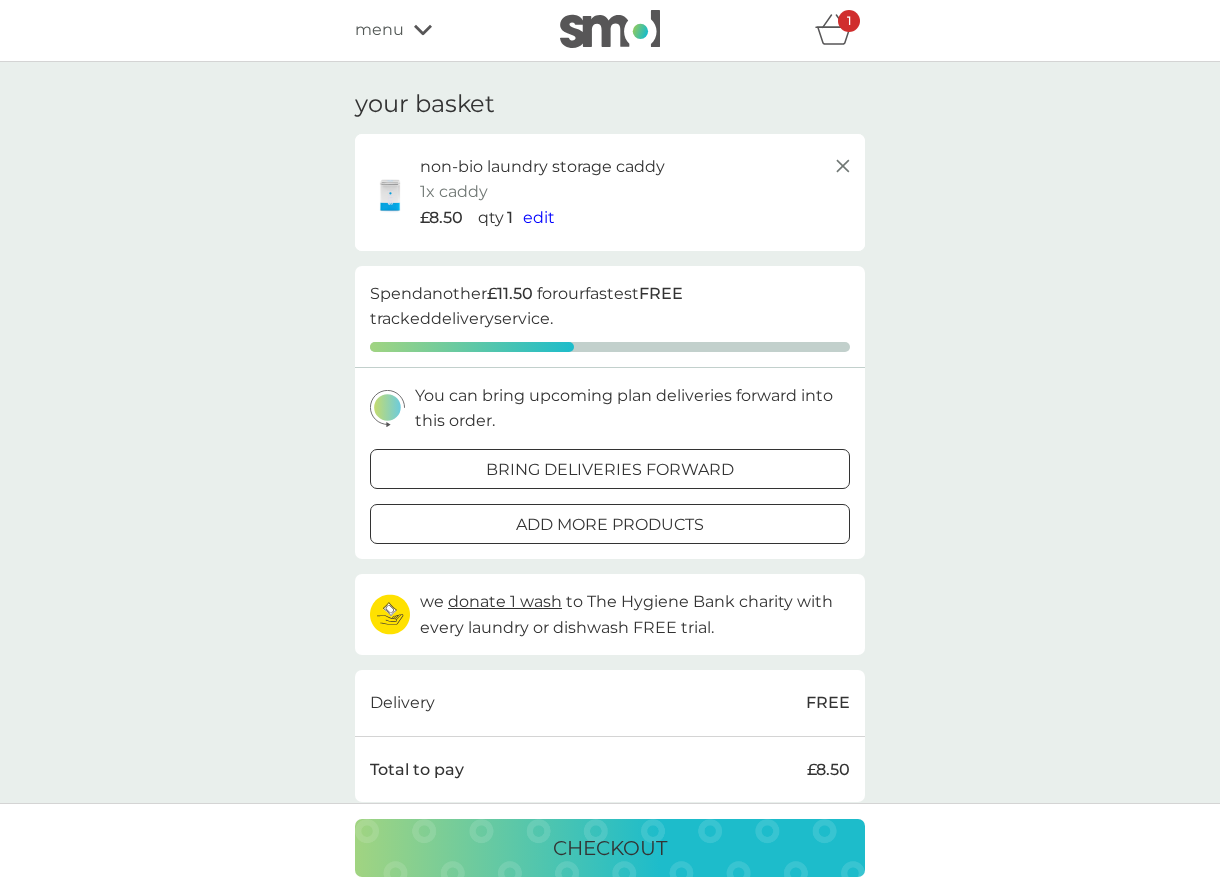 scroll, scrollTop: 0, scrollLeft: 0, axis: both 